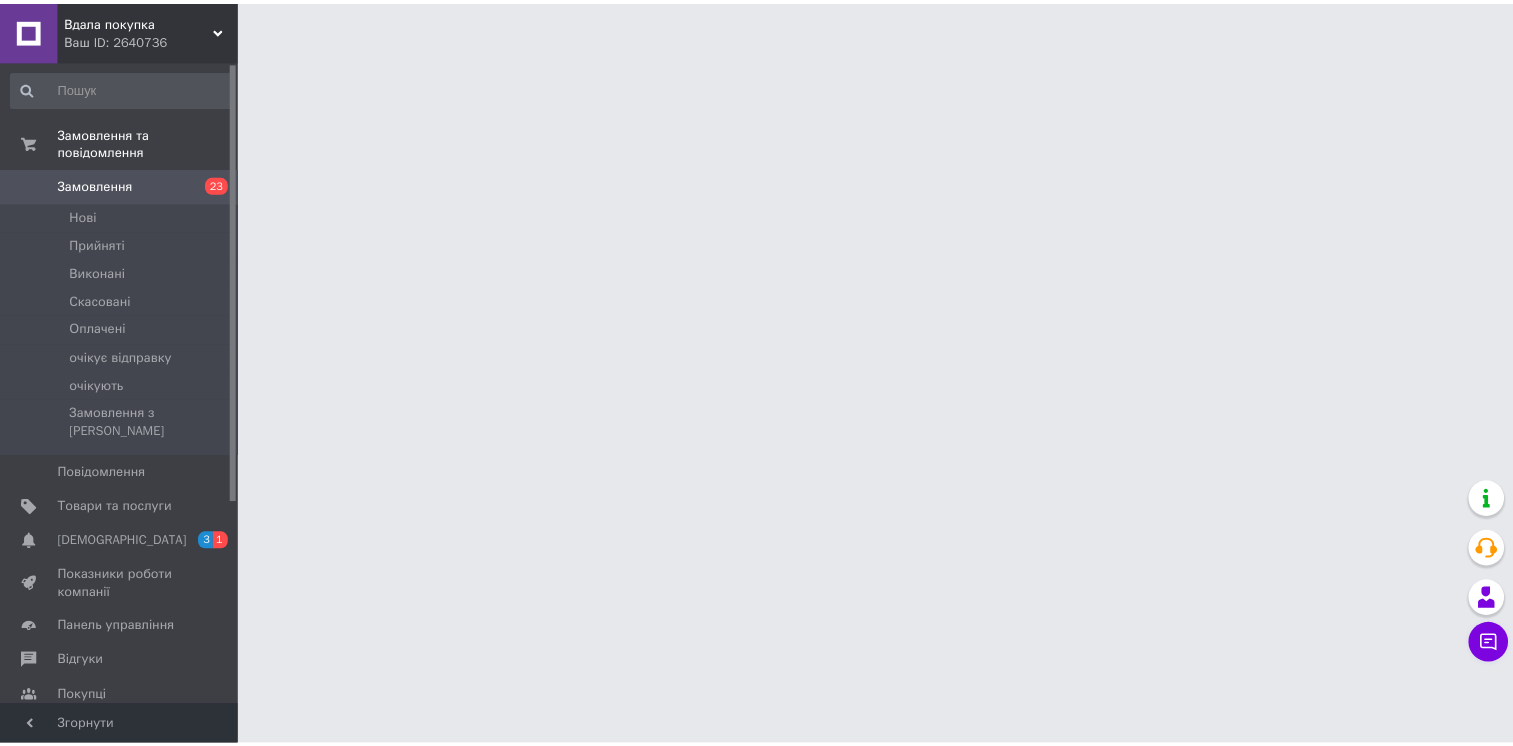 scroll, scrollTop: 0, scrollLeft: 0, axis: both 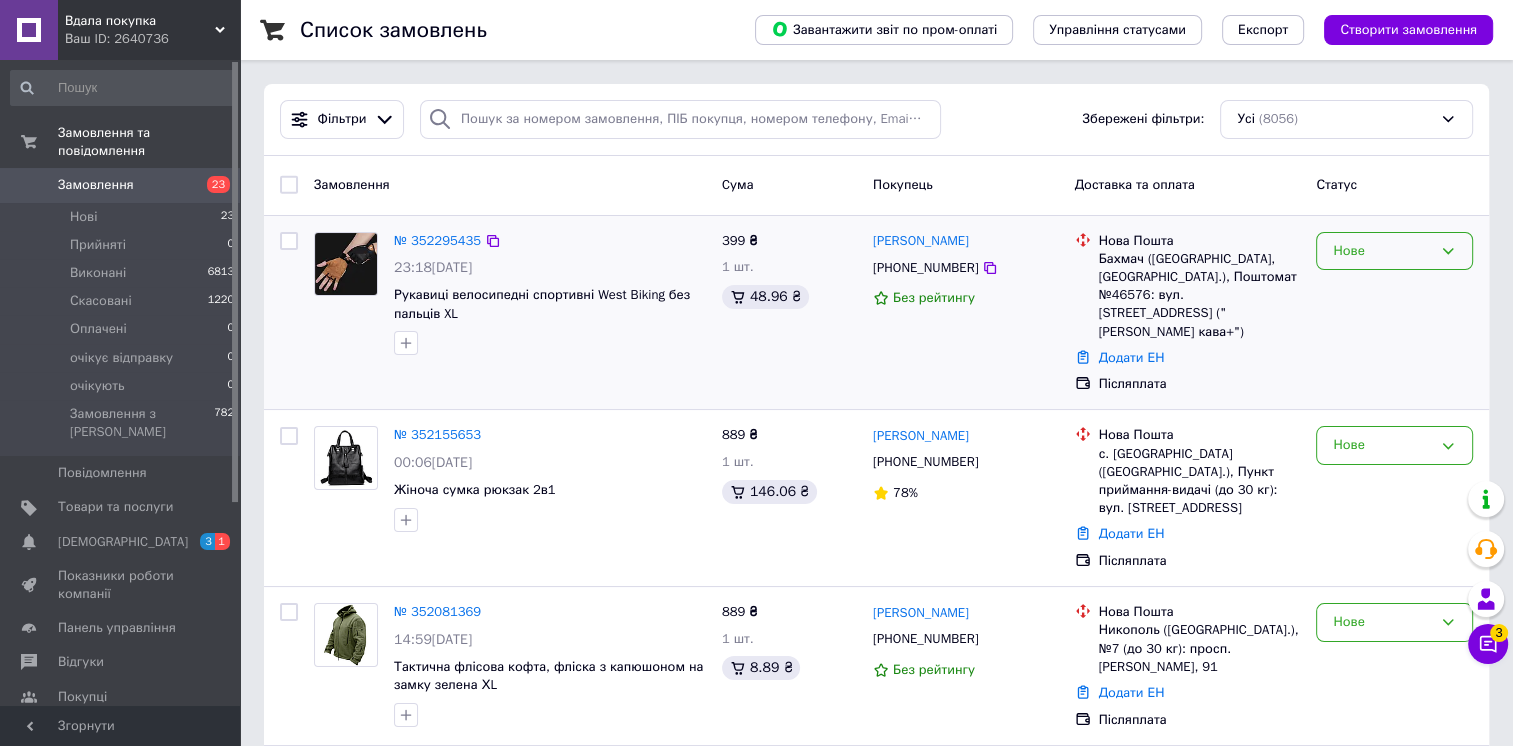 click on "Нове" at bounding box center (1382, 251) 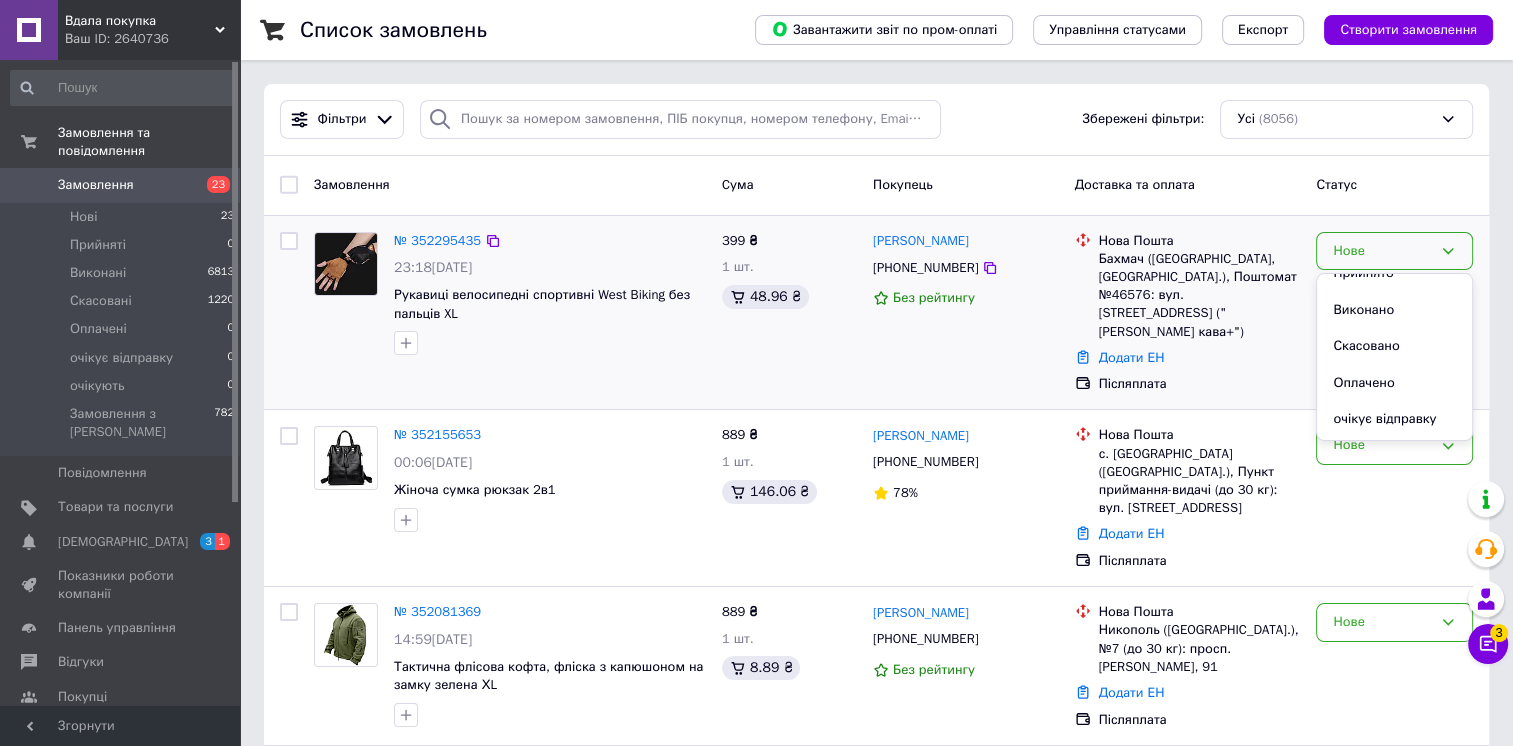 scroll, scrollTop: 53, scrollLeft: 0, axis: vertical 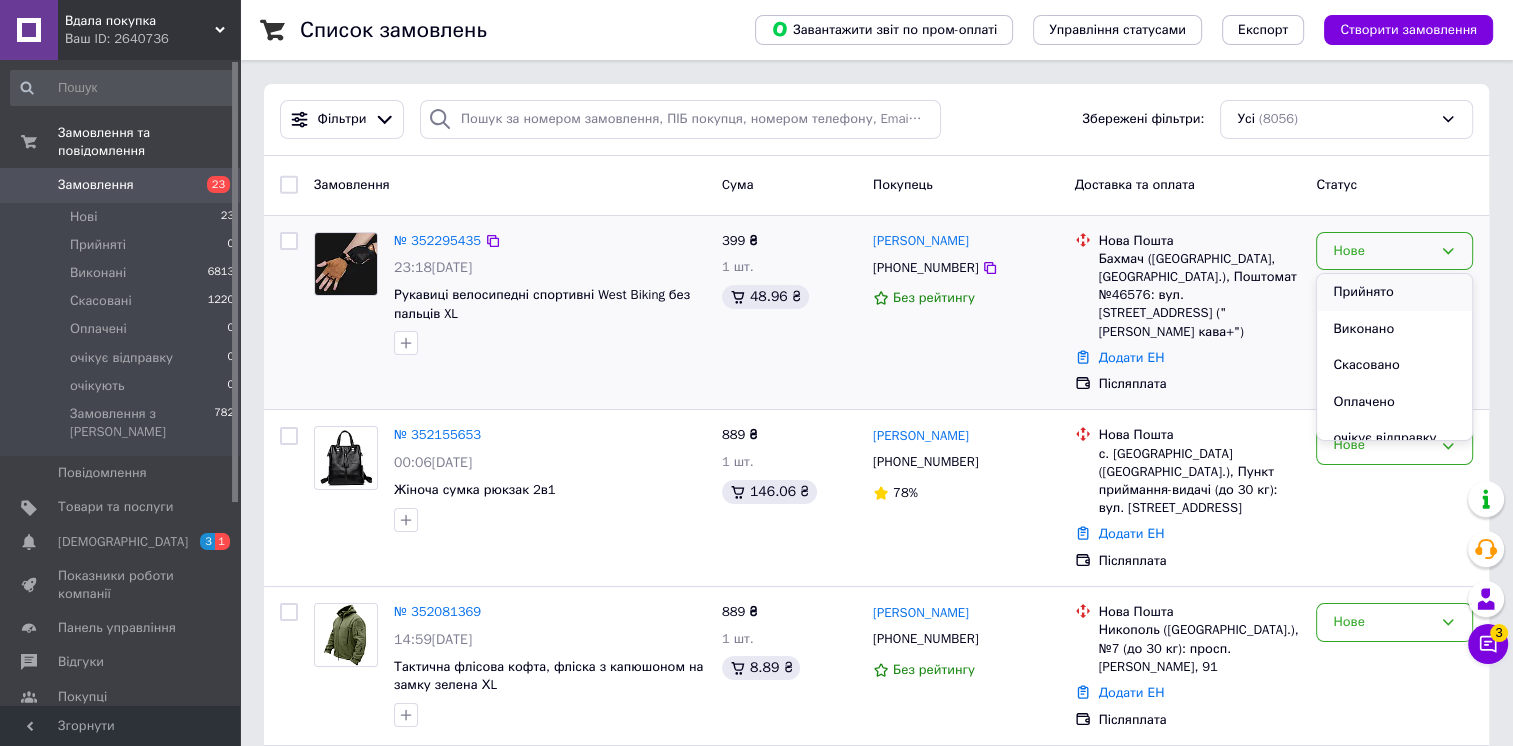 click on "Прийнято" at bounding box center [1394, 292] 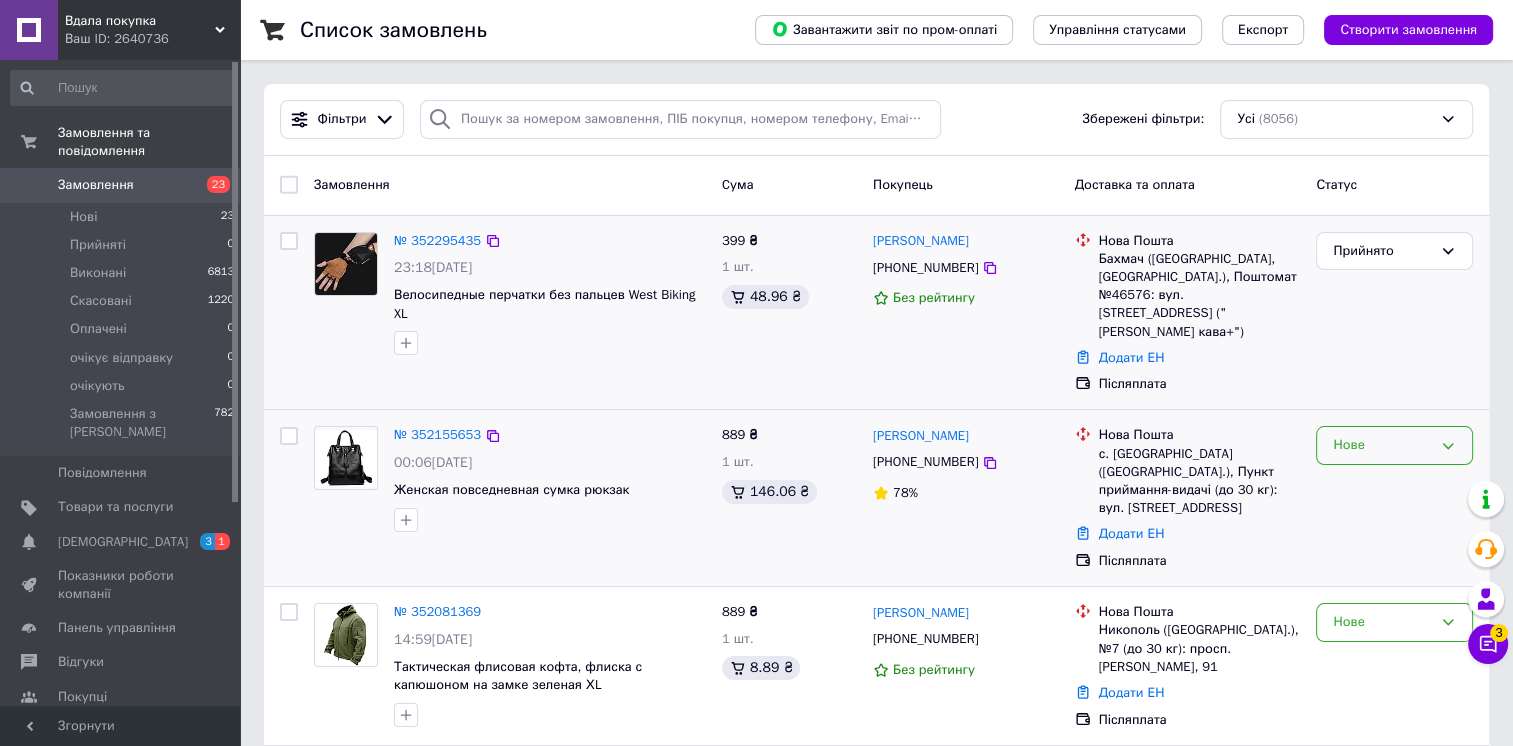 click on "Нове" at bounding box center (1382, 445) 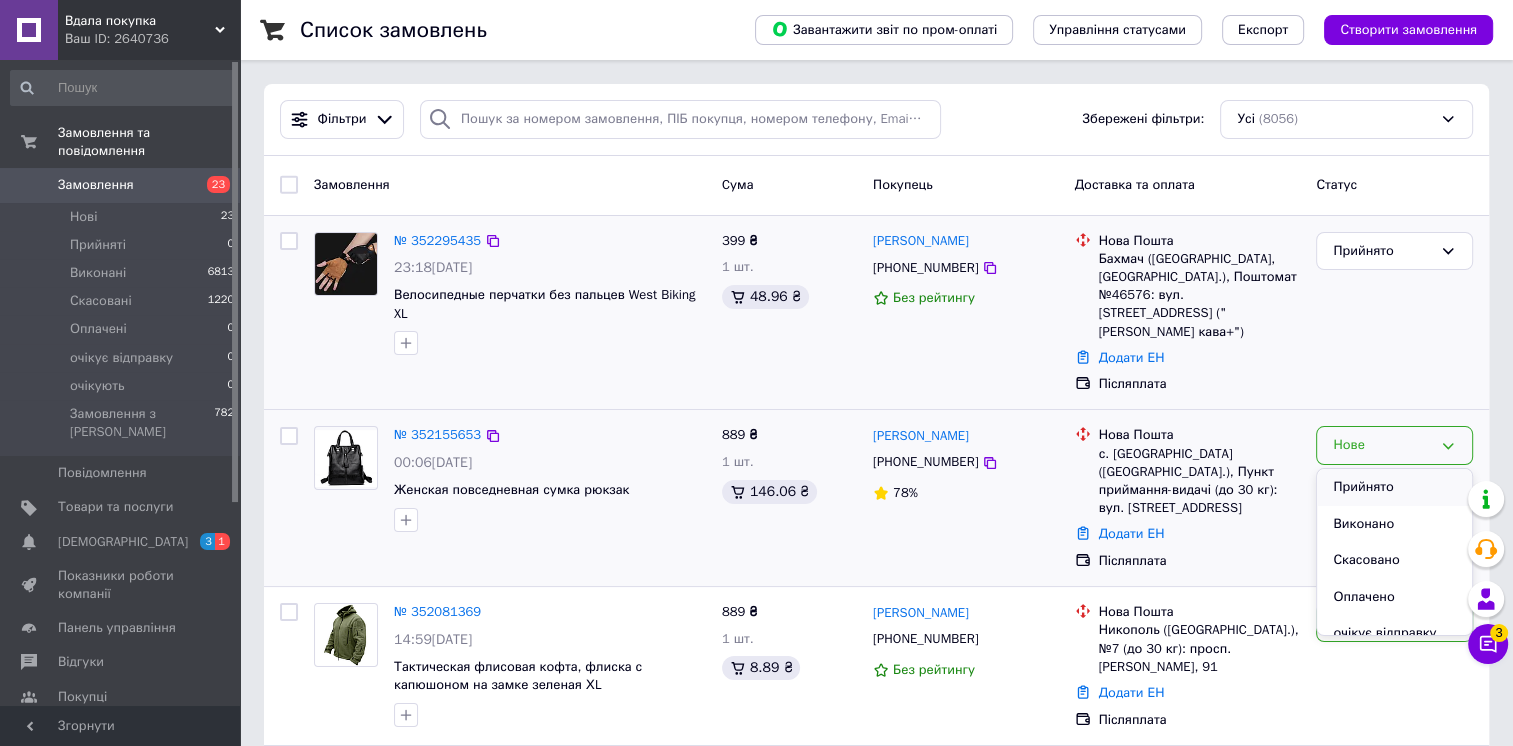 click on "Прийнято" at bounding box center (1394, 487) 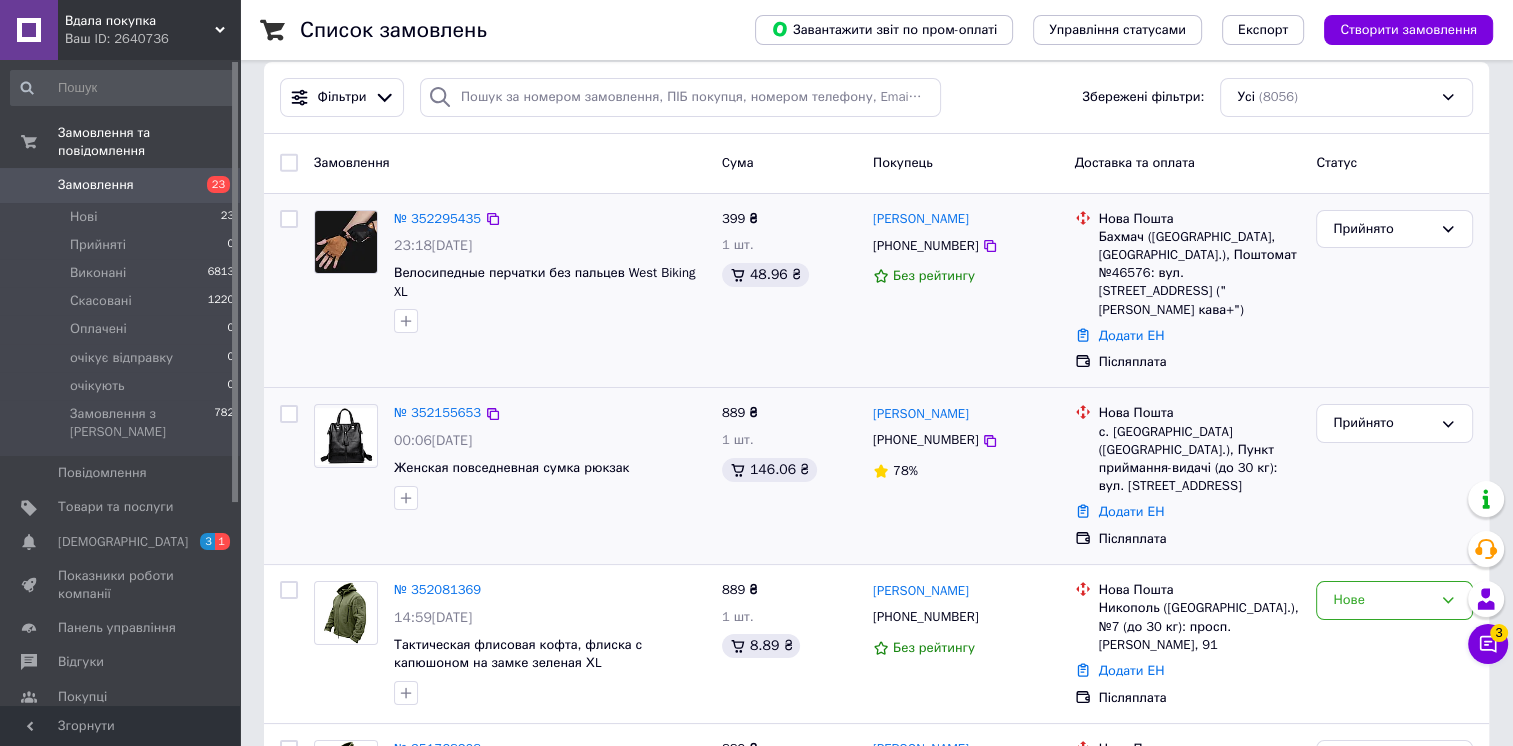 scroll, scrollTop: 26, scrollLeft: 0, axis: vertical 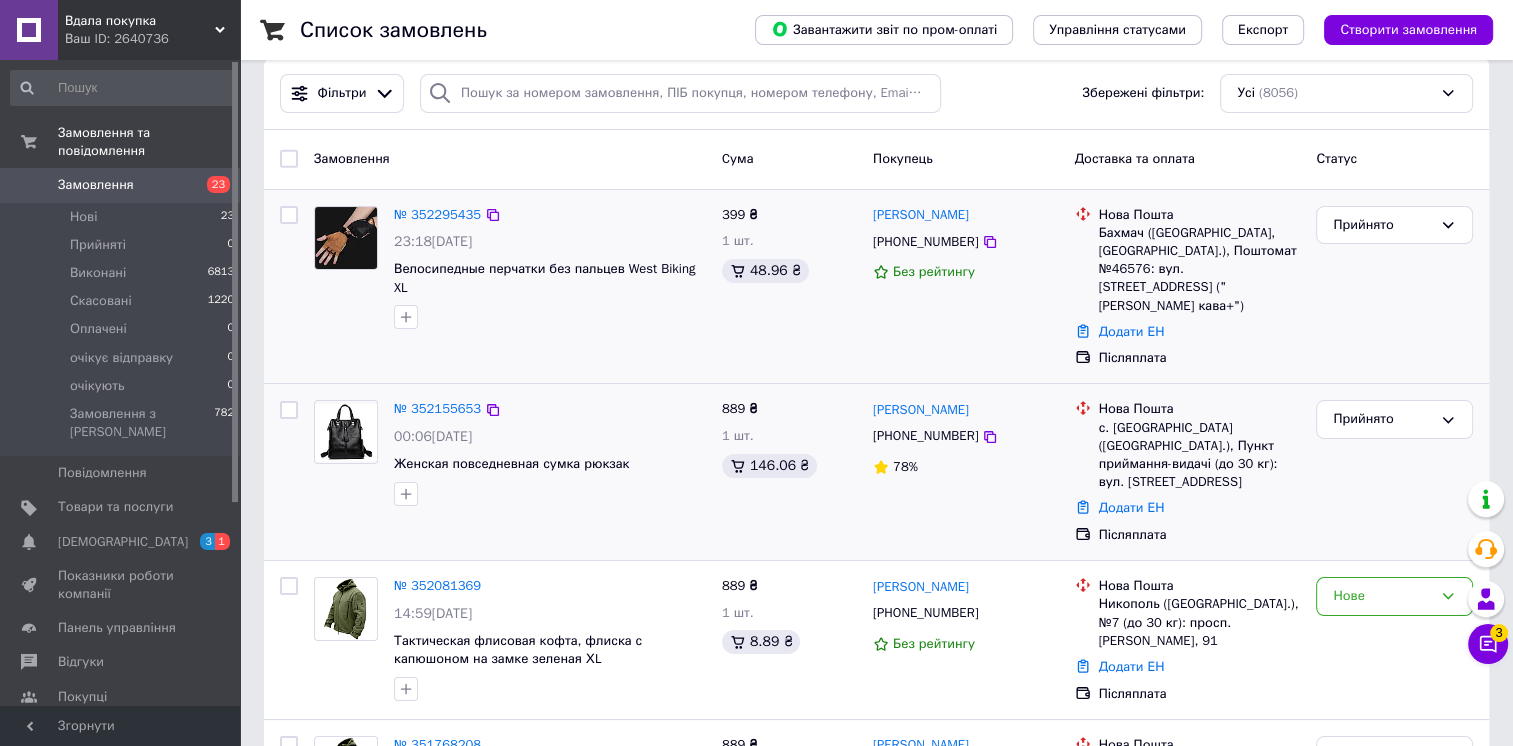 click at bounding box center (346, 432) 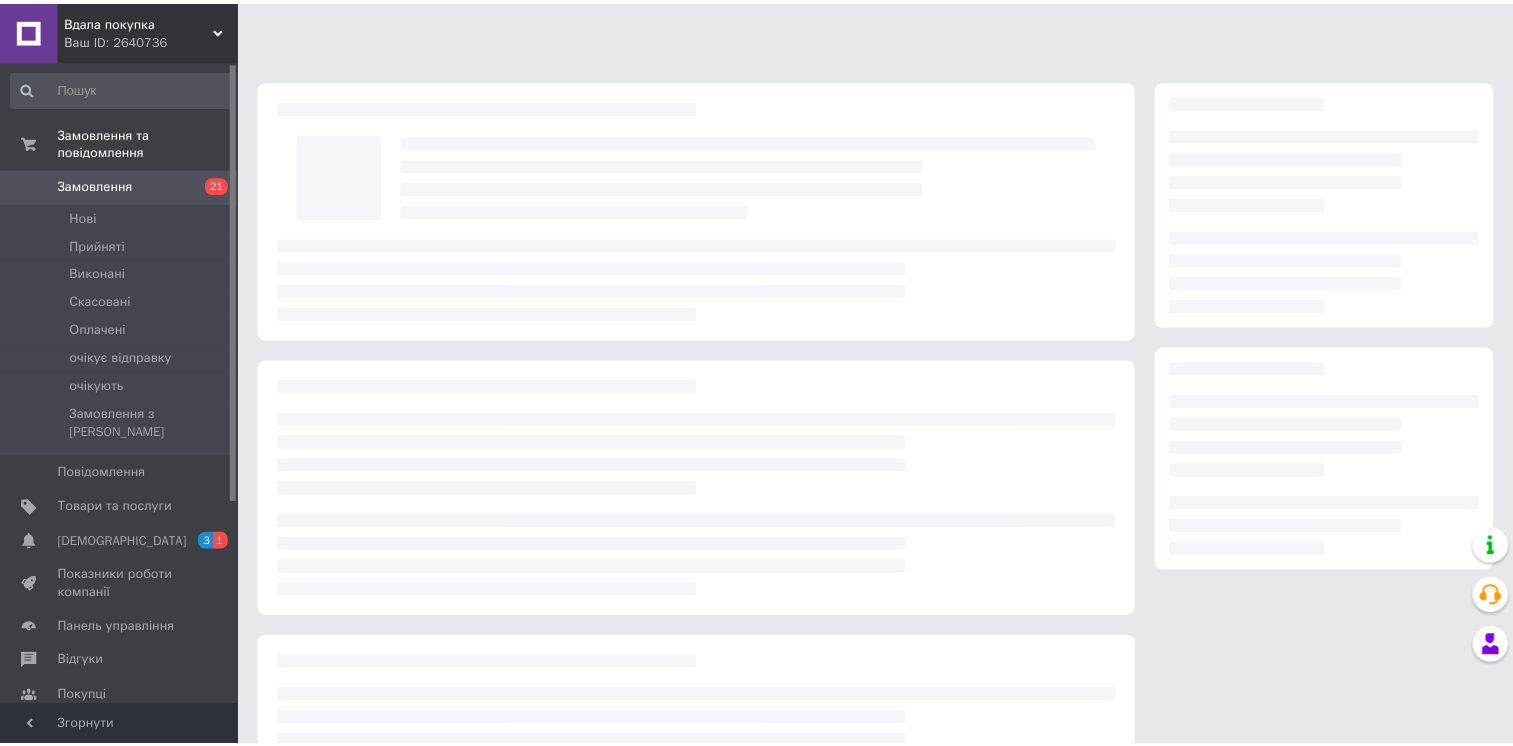 scroll, scrollTop: 0, scrollLeft: 0, axis: both 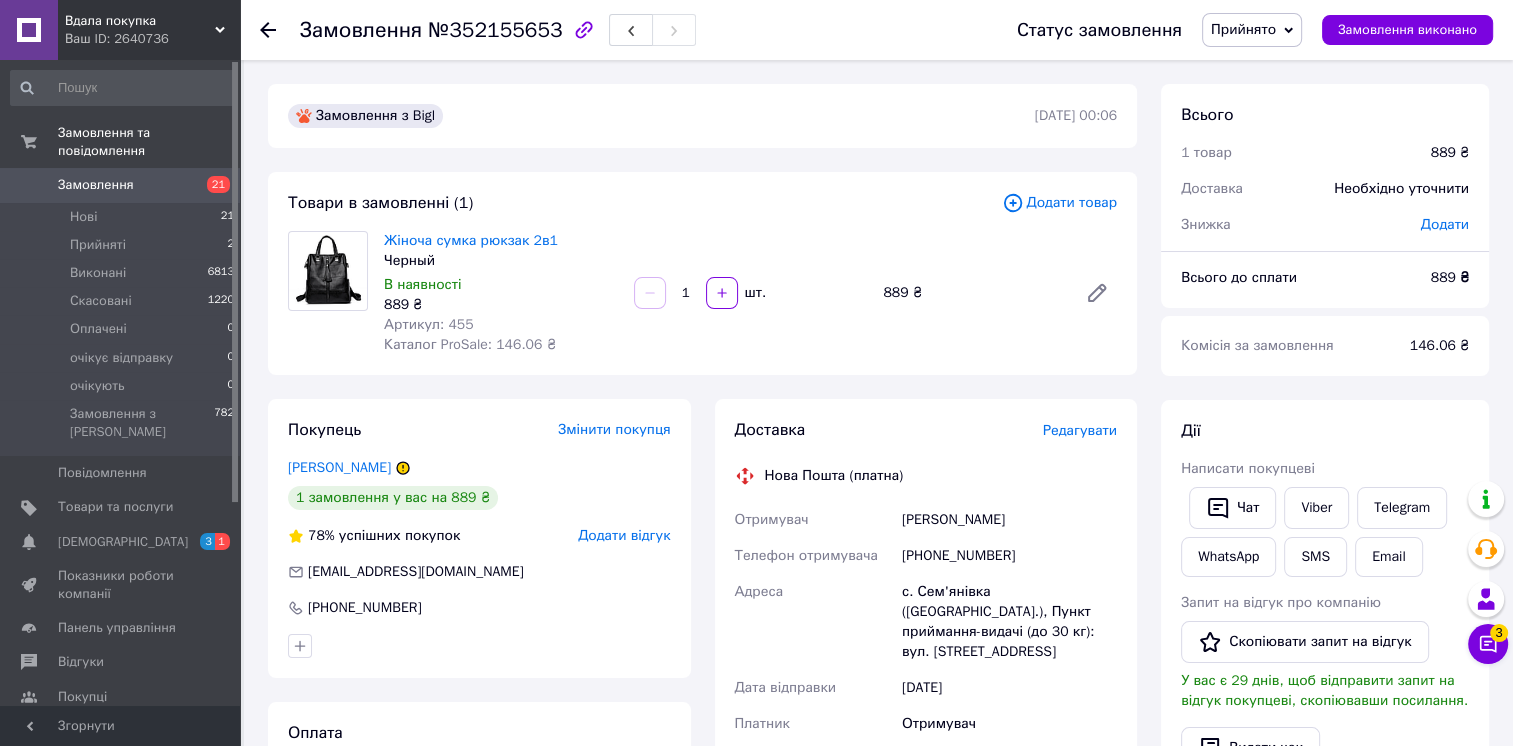 click on "Замовлення" at bounding box center (121, 185) 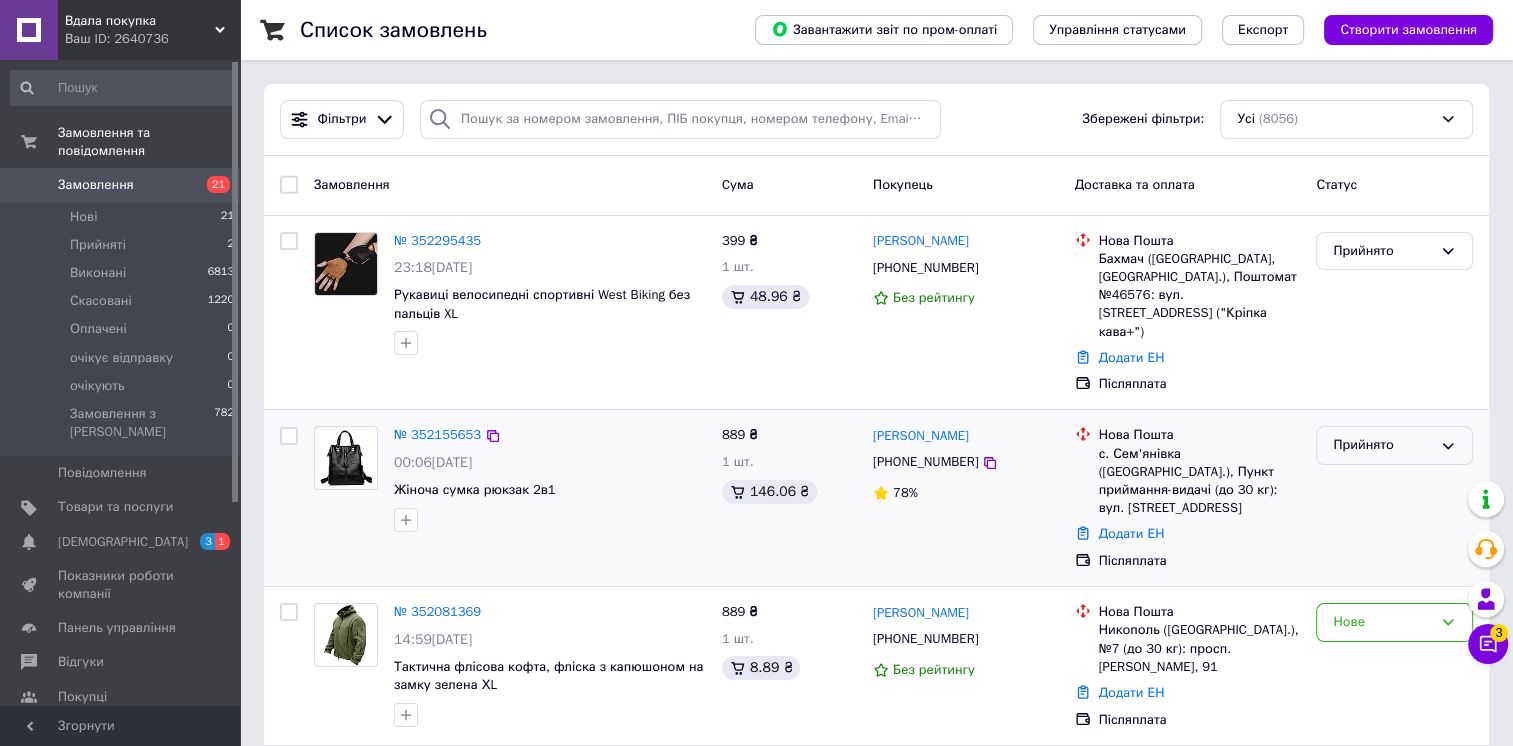 click on "Прийнято" at bounding box center (1382, 445) 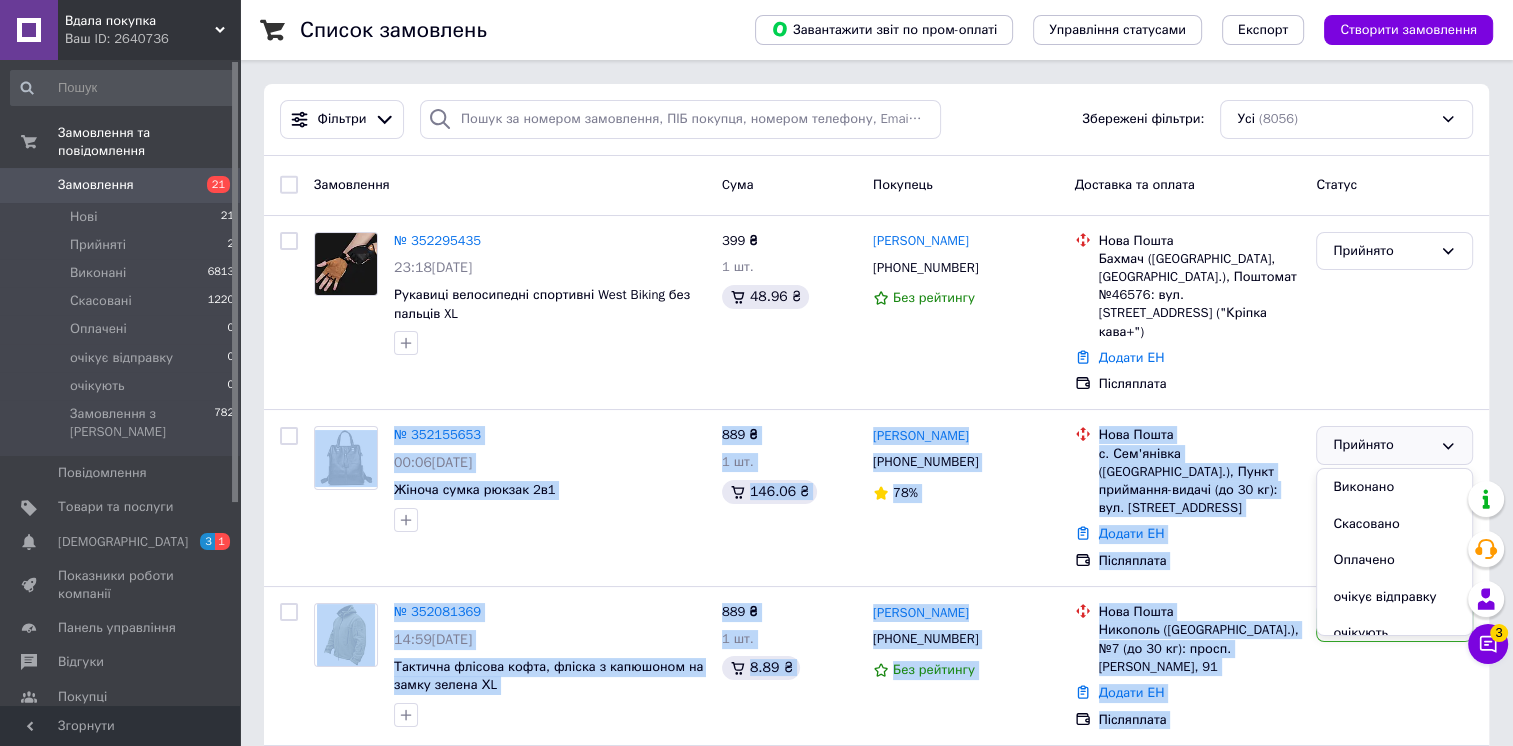 drag, startPoint x: 1468, startPoint y: 526, endPoint x: 1531, endPoint y: 325, distance: 210.64188 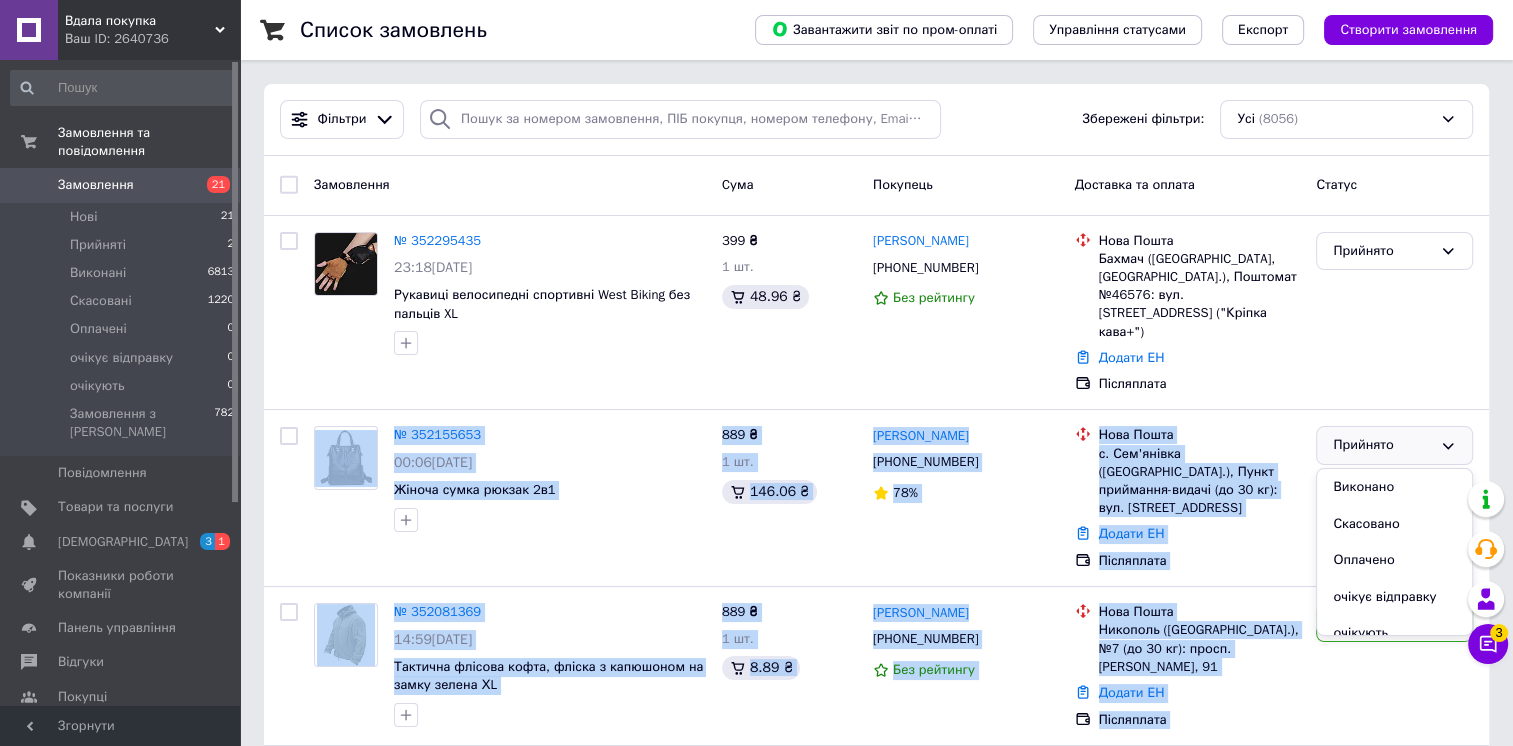 click on "Вдала покупка Ваш ID: 2640736 Сайт Вдала покупка Кабінет покупця Перевірити стан системи Сторінка на порталі Довідка Вийти Замовлення та повідомлення Замовлення 21 Нові 21 Прийняті 2 Виконані 6813 Скасовані 1220 Оплачені 0 очікує відправку 0 очікують 0 Замовлення з Розетки 782 Повідомлення 0 Товари та послуги Сповіщення 3 1 Показники роботи компанії Панель управління Відгуки Покупці Каталог ProSale Аналітика Інструменти веб-майстра та SEO Управління сайтом Гаманець компанії [PERSON_NAME] Тарифи та рахунки   Усі 1" at bounding box center [756, 1832] 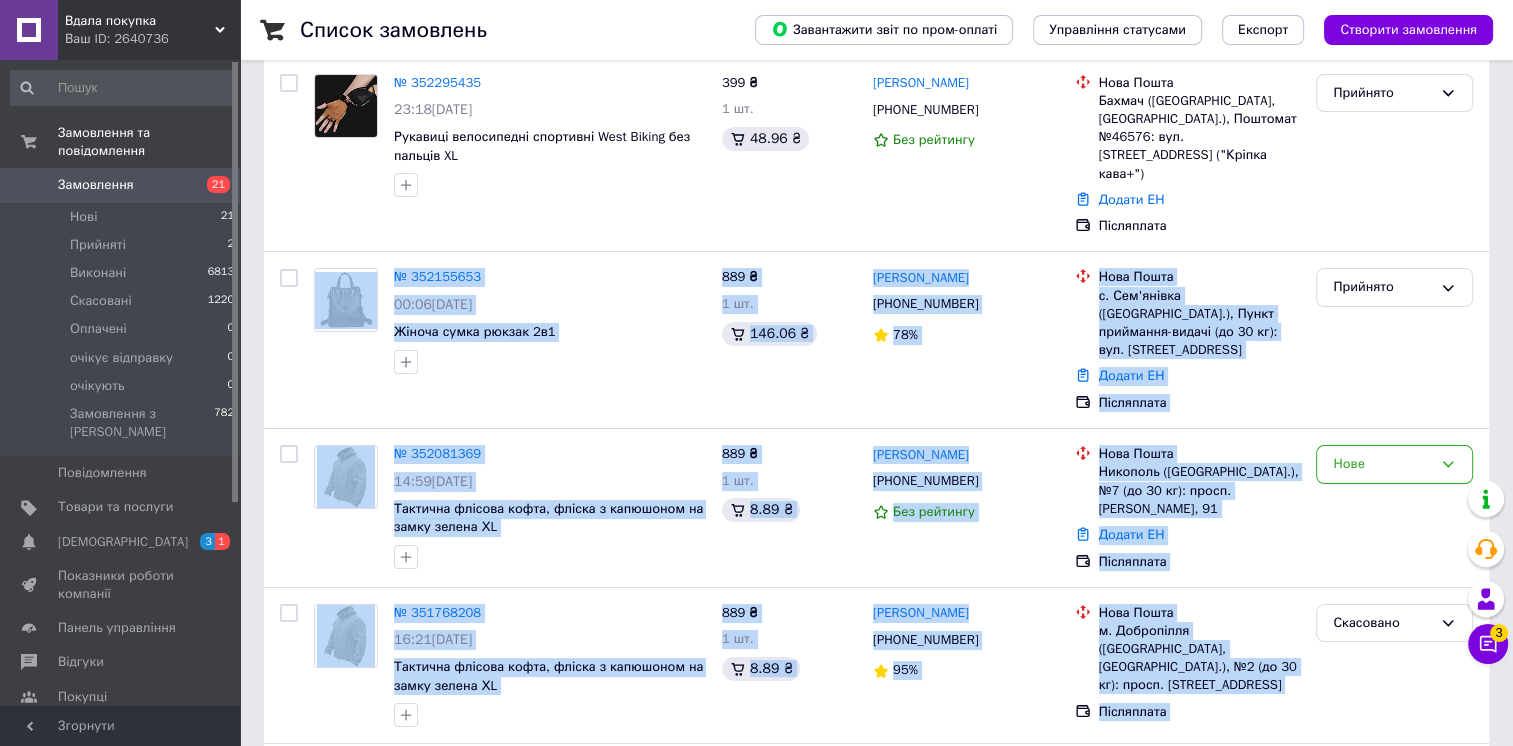 scroll, scrollTop: 186, scrollLeft: 0, axis: vertical 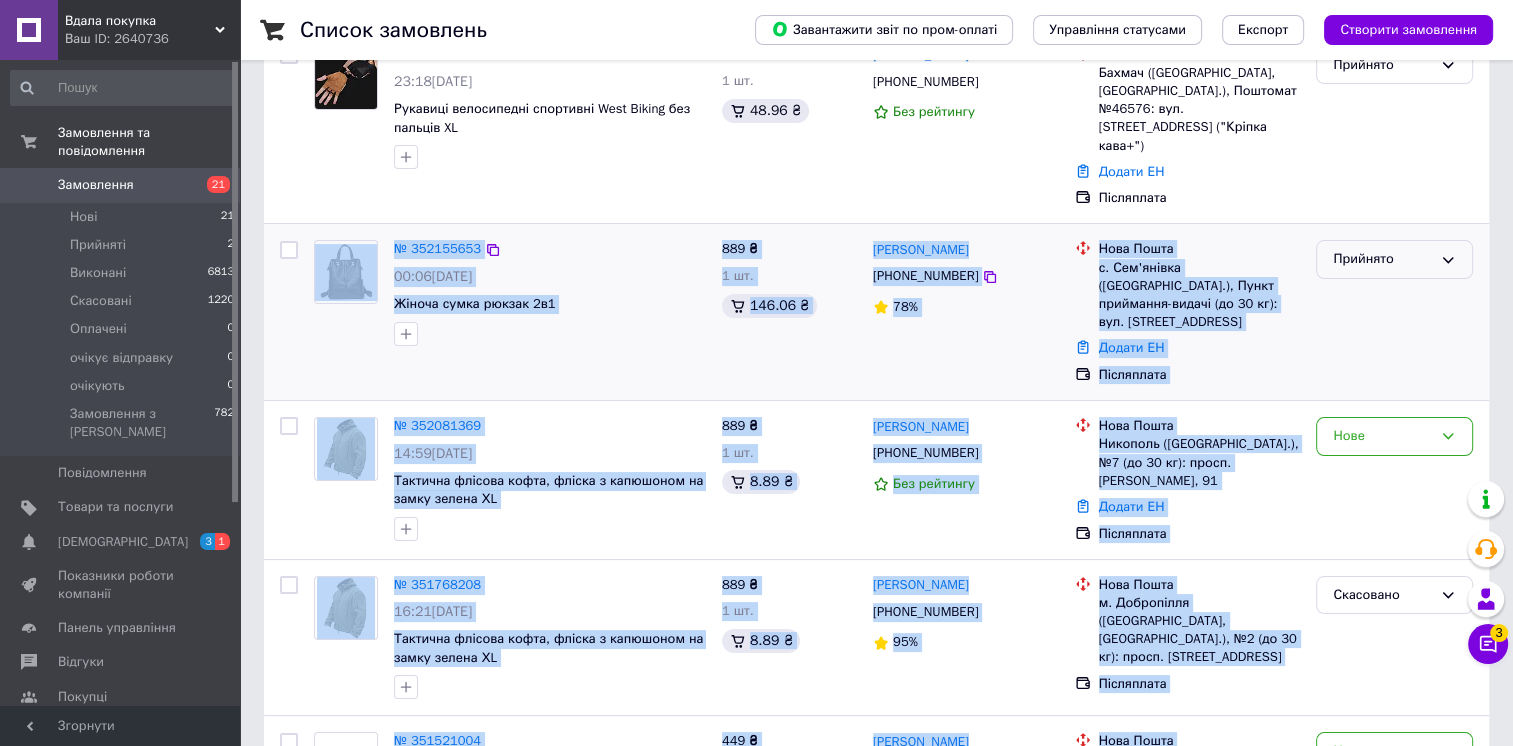 click on "Прийнято" at bounding box center [1394, 259] 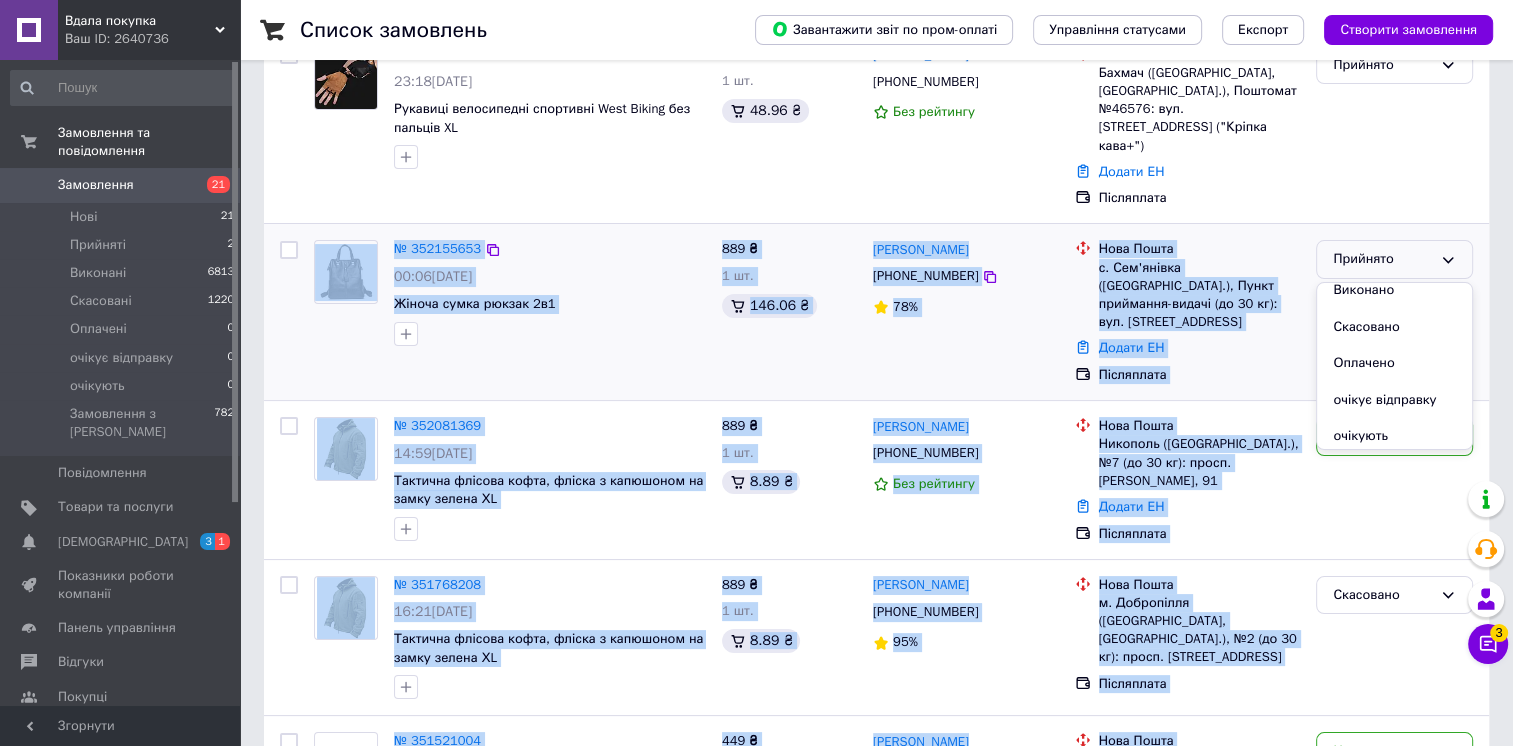 scroll, scrollTop: 17, scrollLeft: 0, axis: vertical 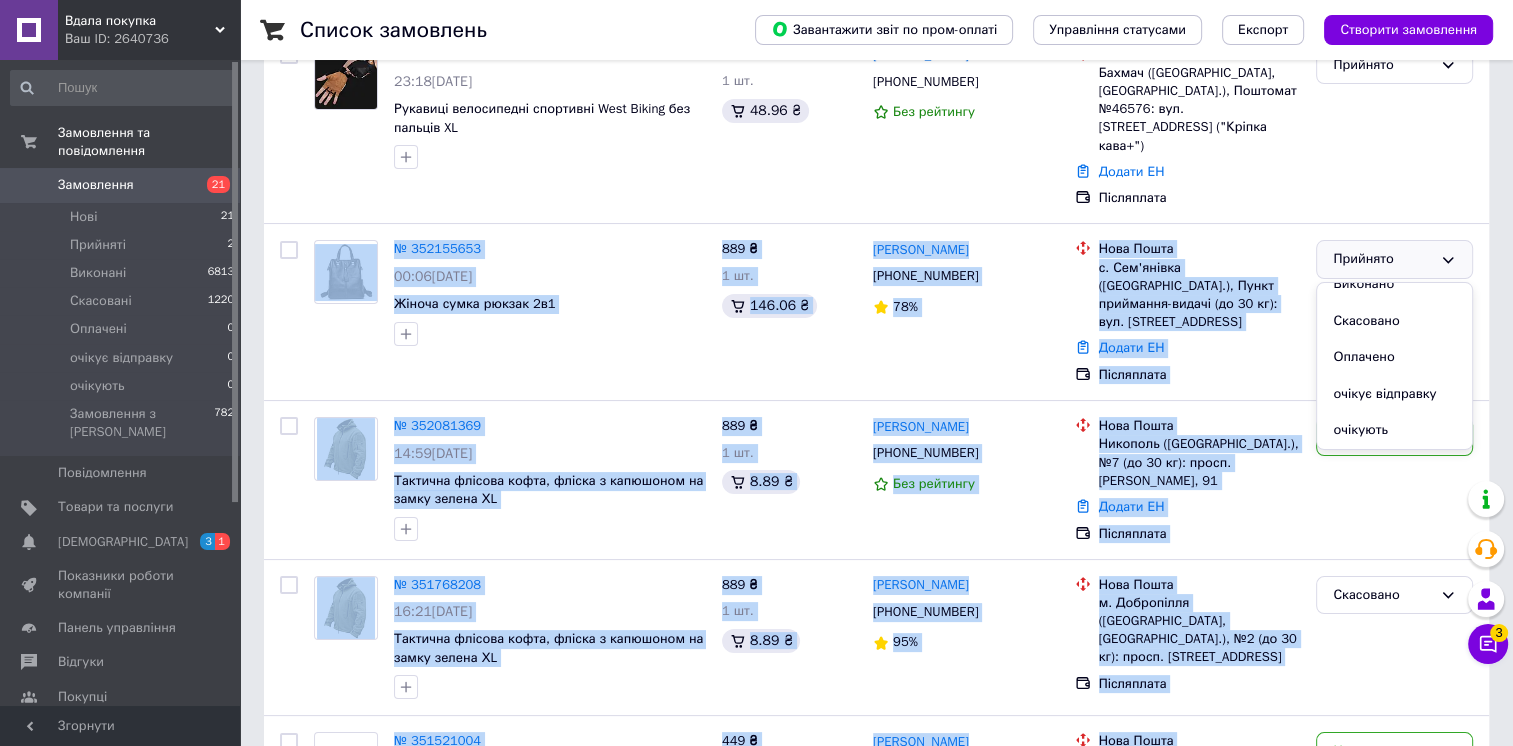 click on "Список замовлень   Завантажити звіт по пром-оплаті Управління статусами Експорт Створити замовлення Фільтри Збережені фільтри: Усі (8056) Замовлення Cума Покупець Доставка та оплата Статус № 352295435 23:18[DATE] Рукавиці велосипедні спортивні West Biking без пальців XL 399 ₴ 1 шт. 48.96 ₴ [PERSON_NAME] [PHONE_NUMBER] Без рейтингу Нова Пошта Бахмач ([GEOGRAPHIC_DATA], [GEOGRAPHIC_DATA].), Поштомат №46576: вул. [STREET_ADDRESS] ("Кріпка кава+") Додати ЕН Післяплата Прийнято № 352155653 00:06[DATE] Жіноча сумка рюкзак 2в1 889 ₴ 1 шт. 146.06 ₴ [PERSON_NAME] [PHONE_NUMBER] 78% Нова Пошта Додати ЕН Післяплата Прийнято" at bounding box center (876, 1646) 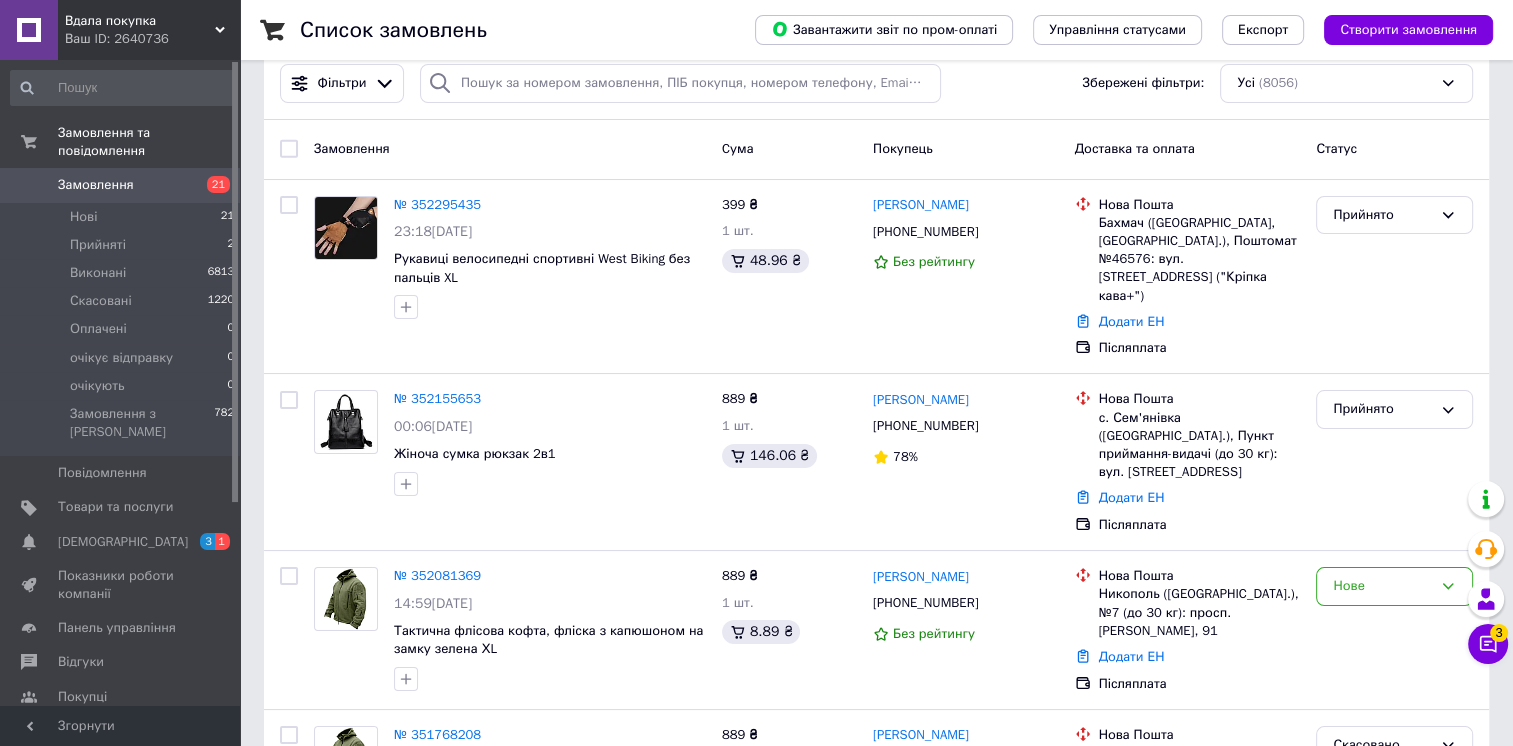 scroll, scrollTop: 28, scrollLeft: 0, axis: vertical 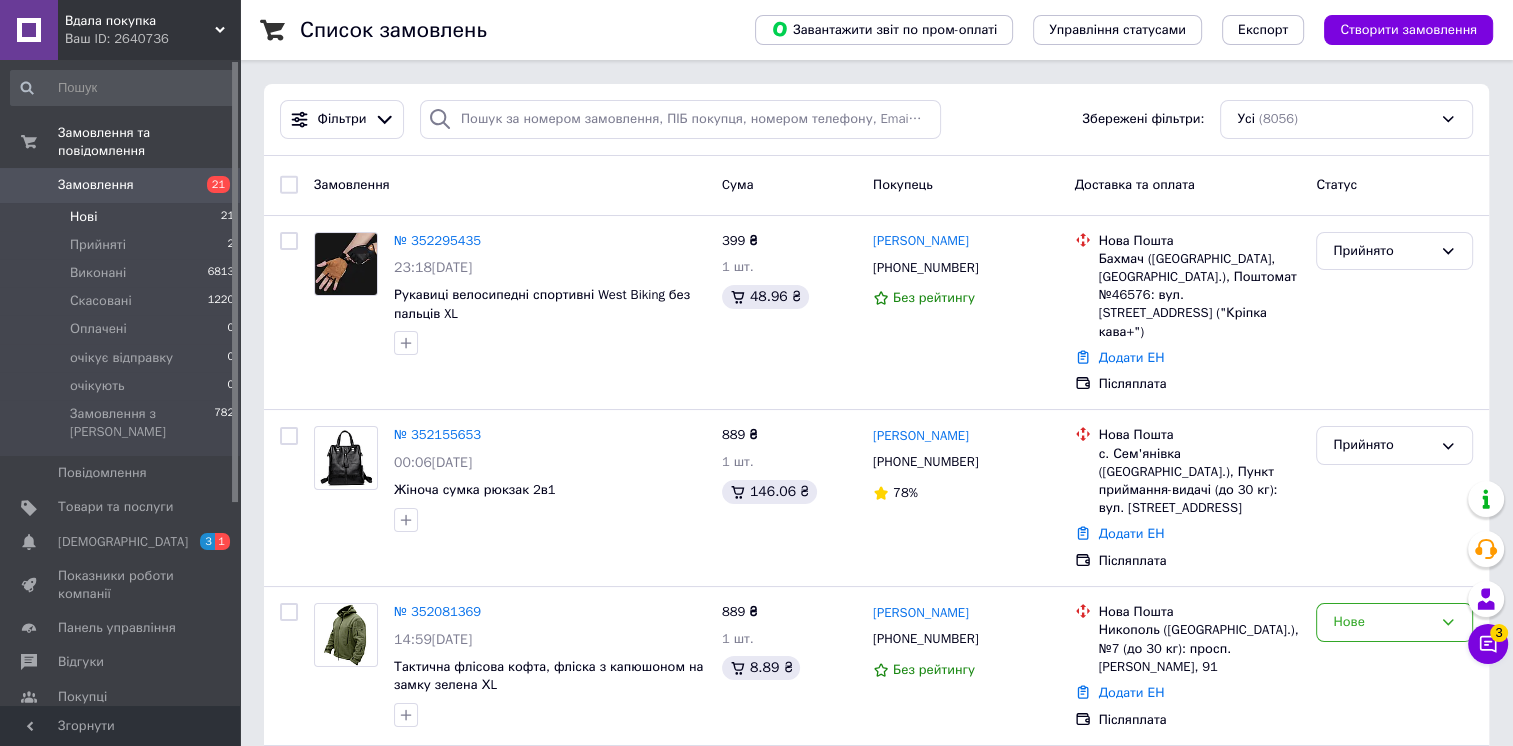 click on "Нові 21" at bounding box center [123, 217] 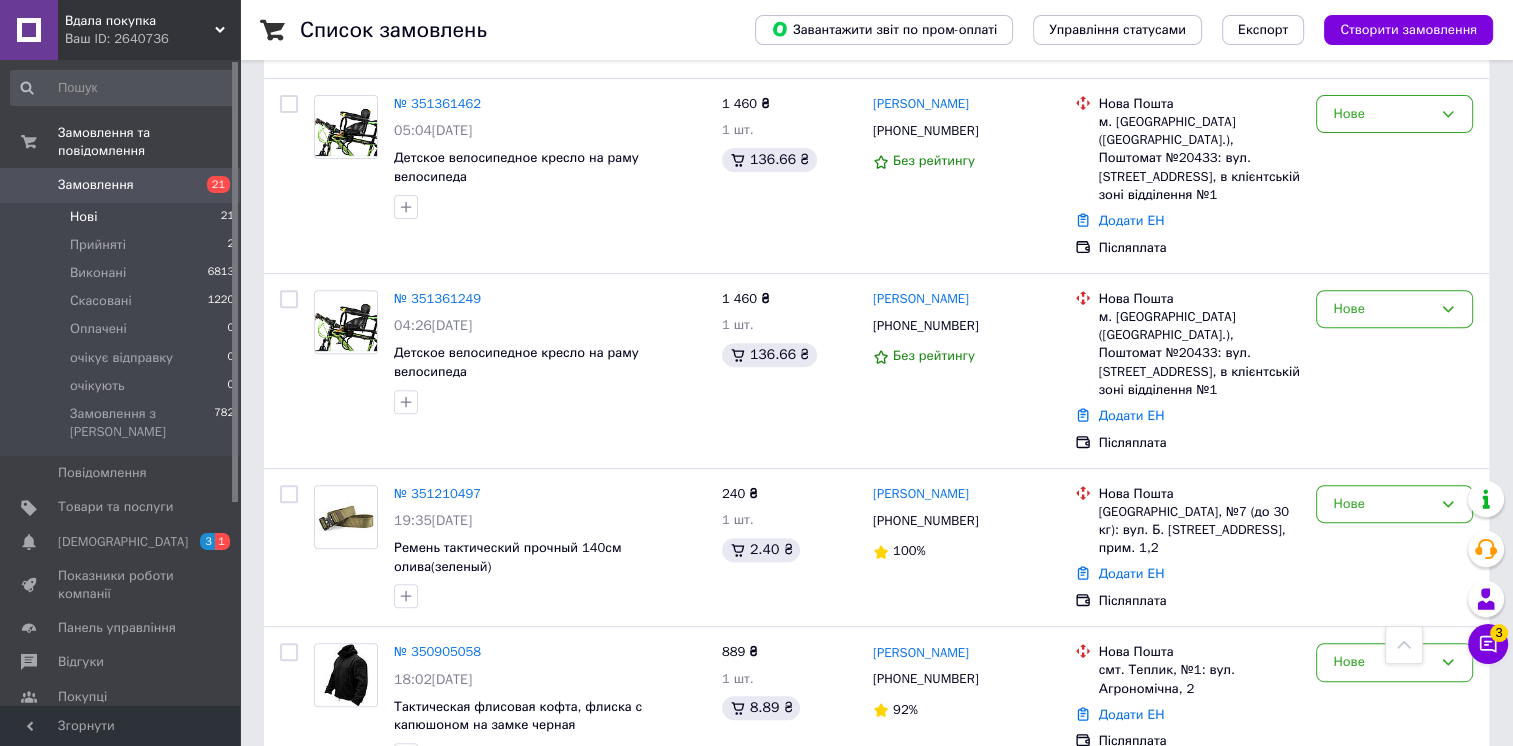 scroll, scrollTop: 687, scrollLeft: 0, axis: vertical 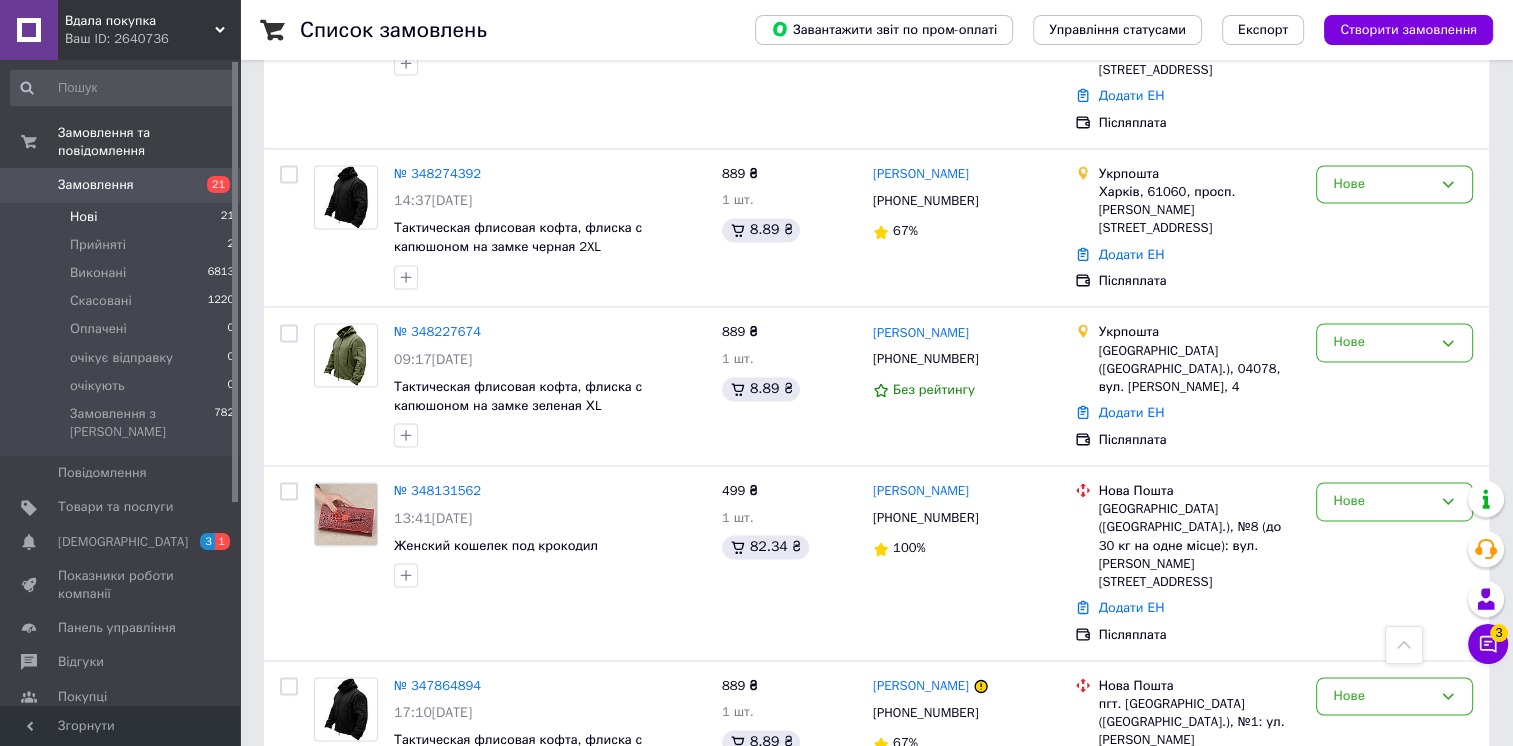 click on "Замовлення" at bounding box center (96, 185) 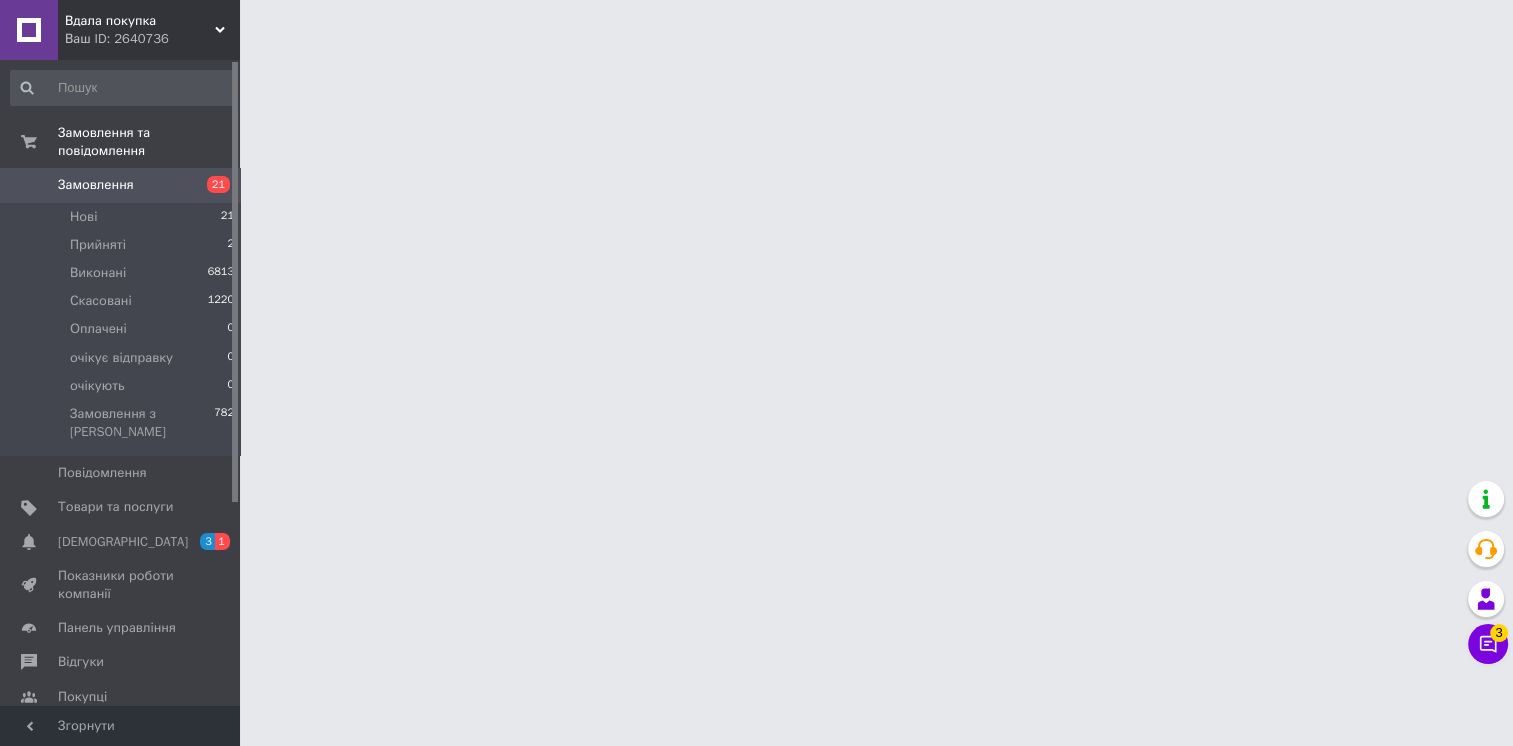 scroll, scrollTop: 0, scrollLeft: 0, axis: both 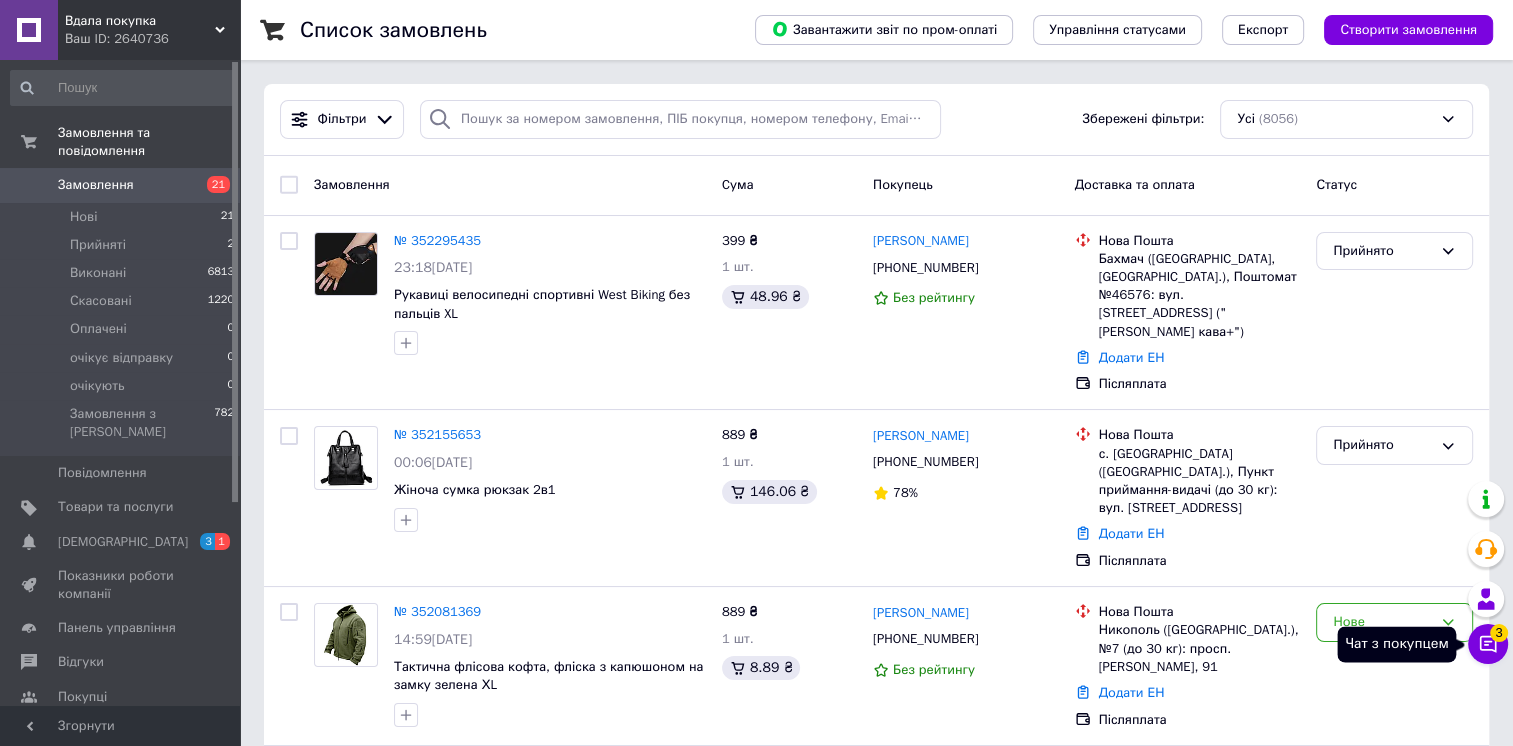 click on "3" at bounding box center [1499, 633] 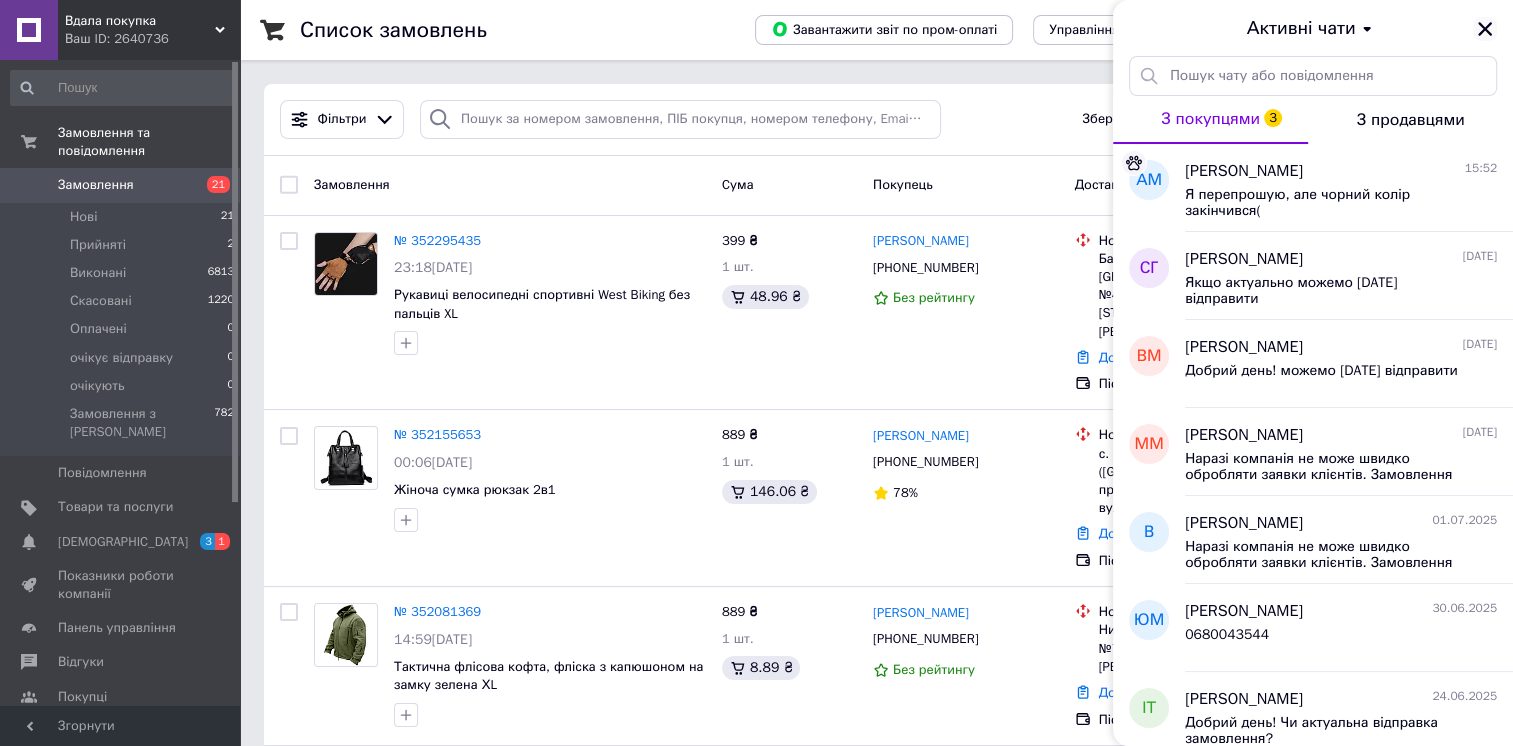 click 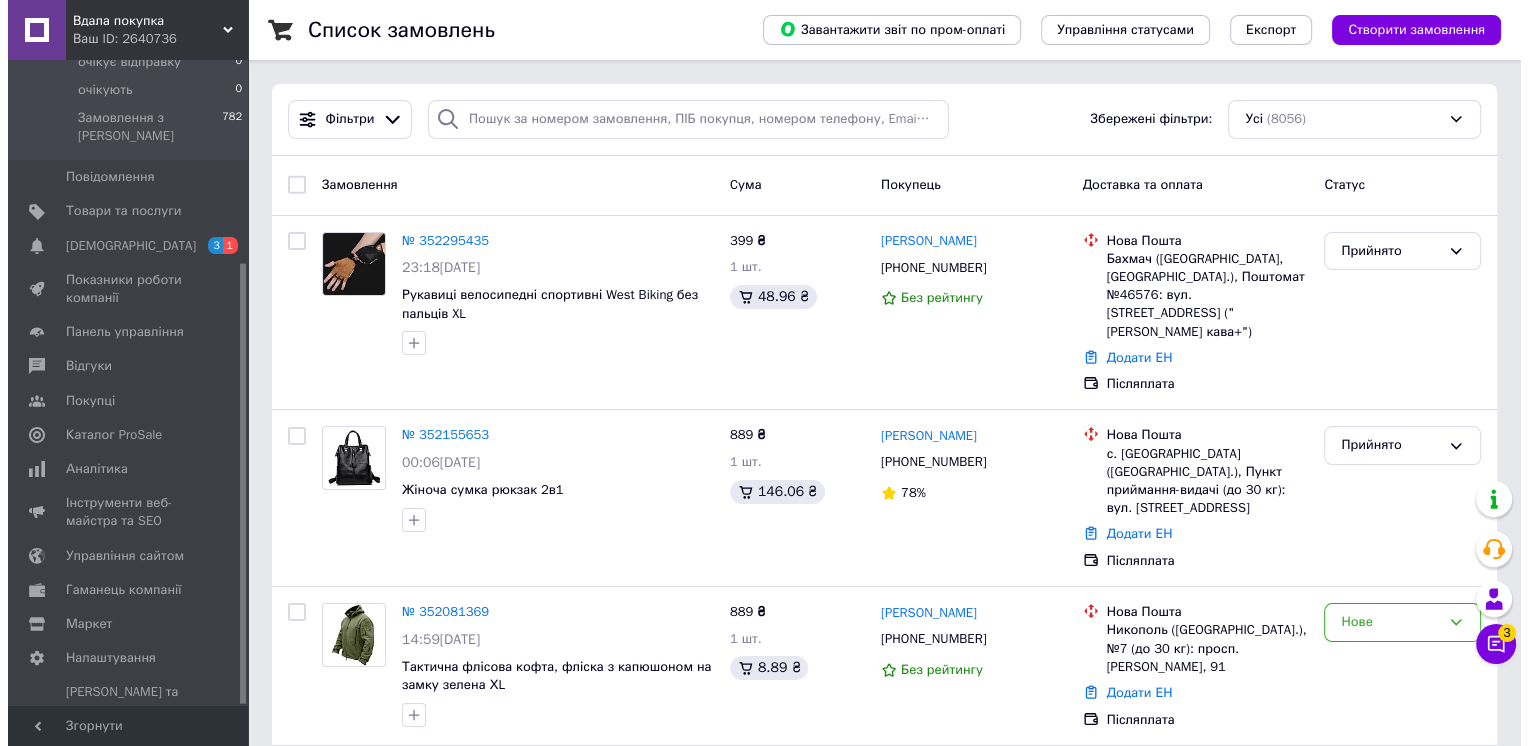 scroll, scrollTop: 298, scrollLeft: 0, axis: vertical 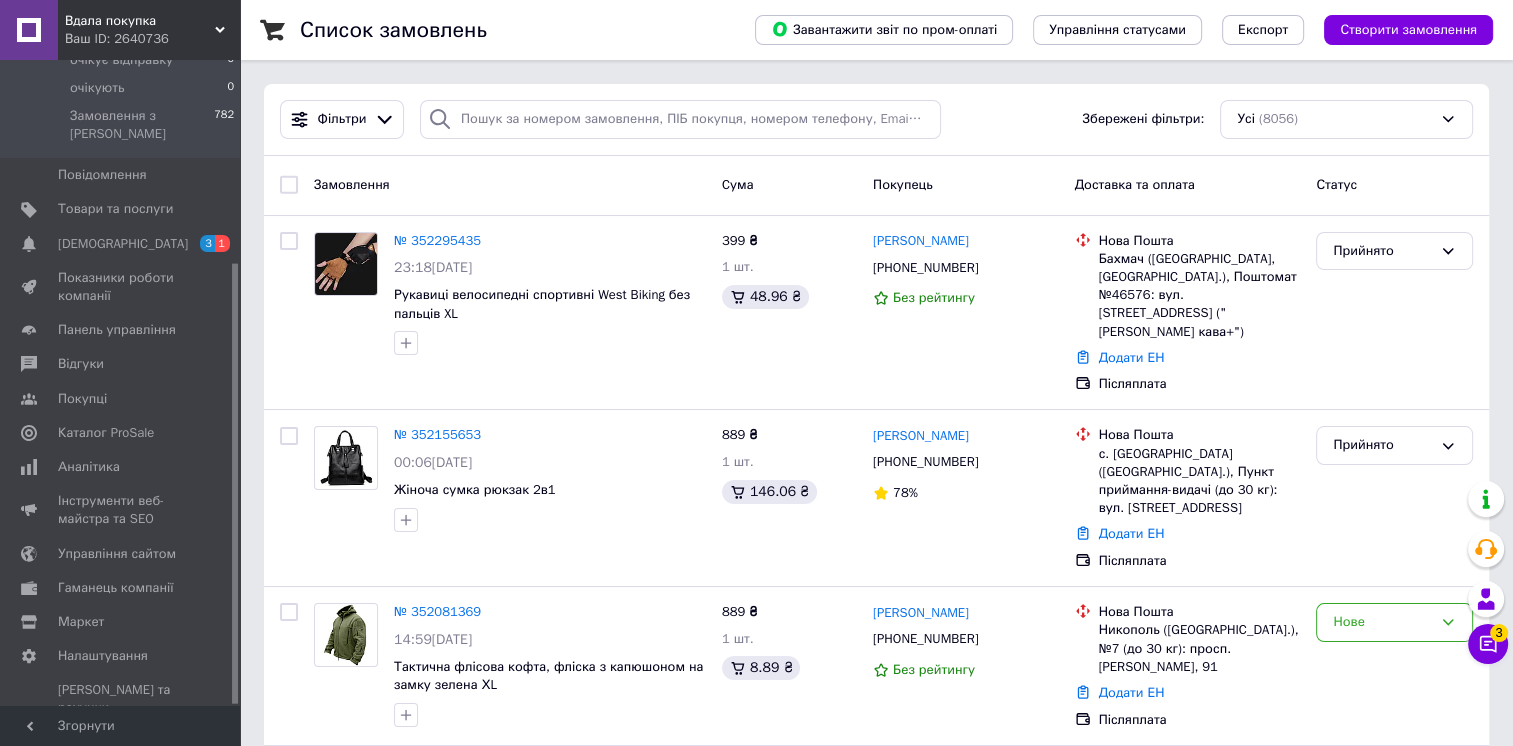 drag, startPoint x: 234, startPoint y: 190, endPoint x: 233, endPoint y: 398, distance: 208.00241 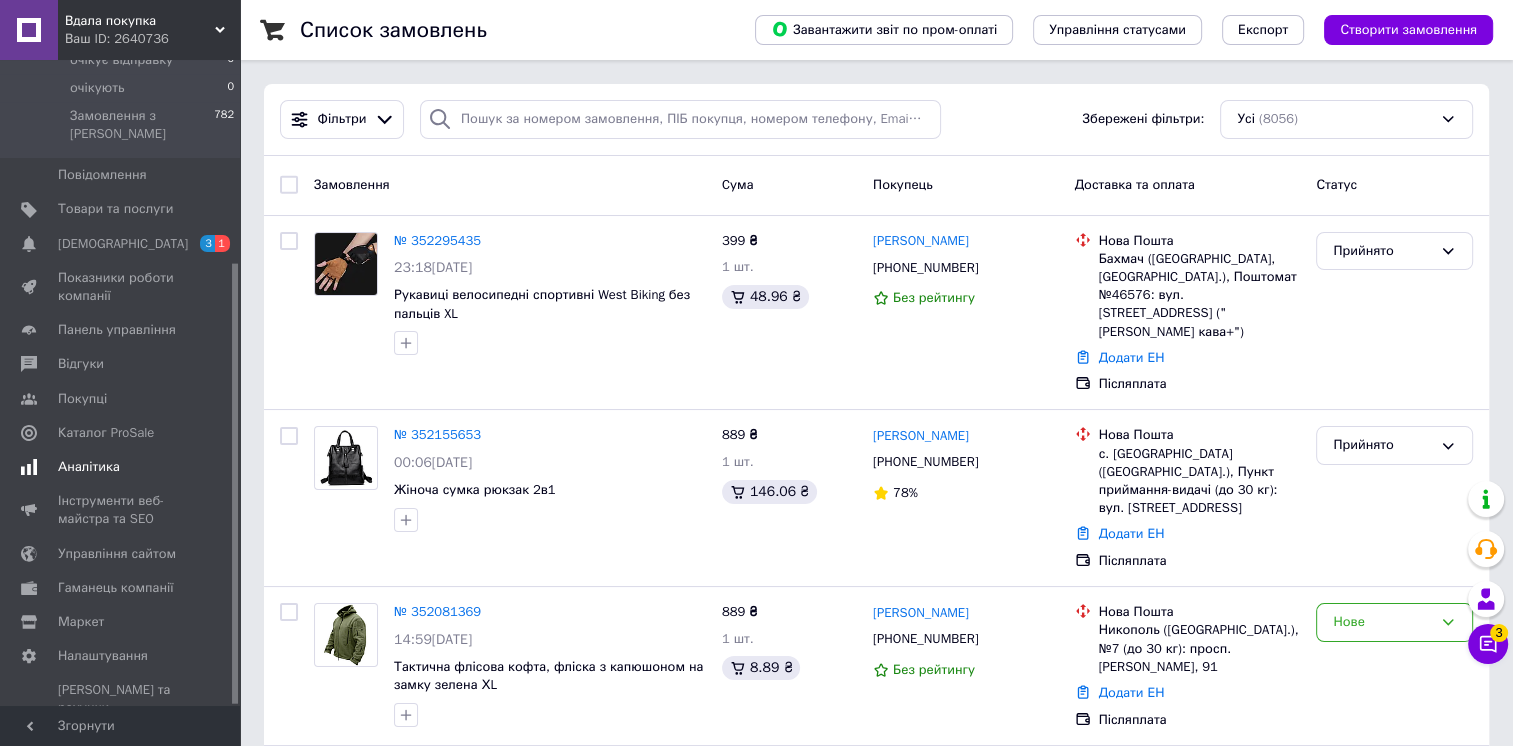 drag, startPoint x: 232, startPoint y: 418, endPoint x: 230, endPoint y: 438, distance: 20.09975 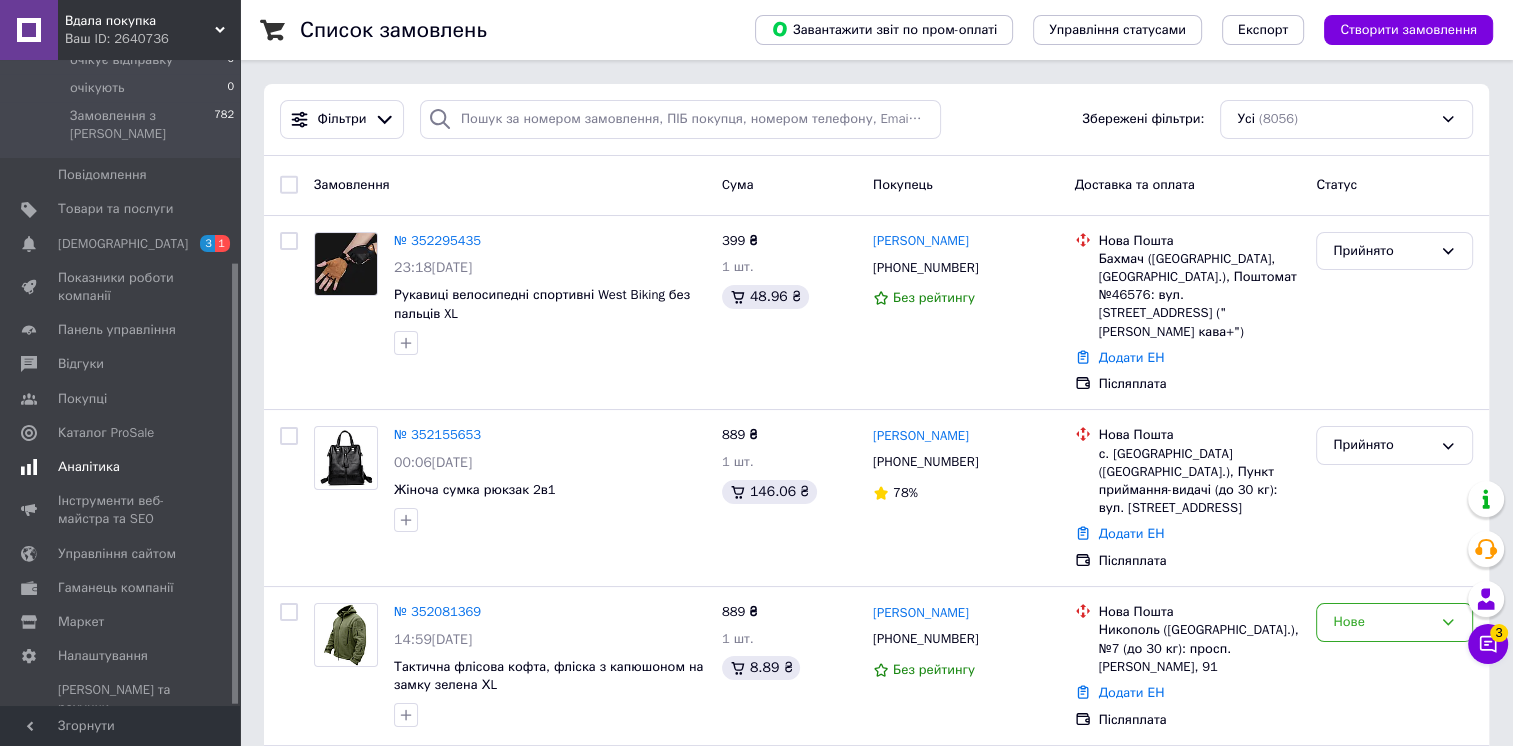 click on "Замовлення та повідомлення Замовлення 21 Нові 21 Прийняті 2 Виконані 6813 Скасовані 1220 Оплачені 0 очікує відправку 0 очікують 0 Замовлення з Розетки 782 Повідомлення 0 Товари та послуги Сповіщення 3 1 Показники роботи компанії Панель управління Відгуки Покупці Каталог ProSale Аналітика Інструменти веб-майстра та SEO Управління сайтом Гаманець компанії Маркет Налаштування Тарифи та рахунки Prom мікс 1 000 (13 місяців)" at bounding box center (120, 383) 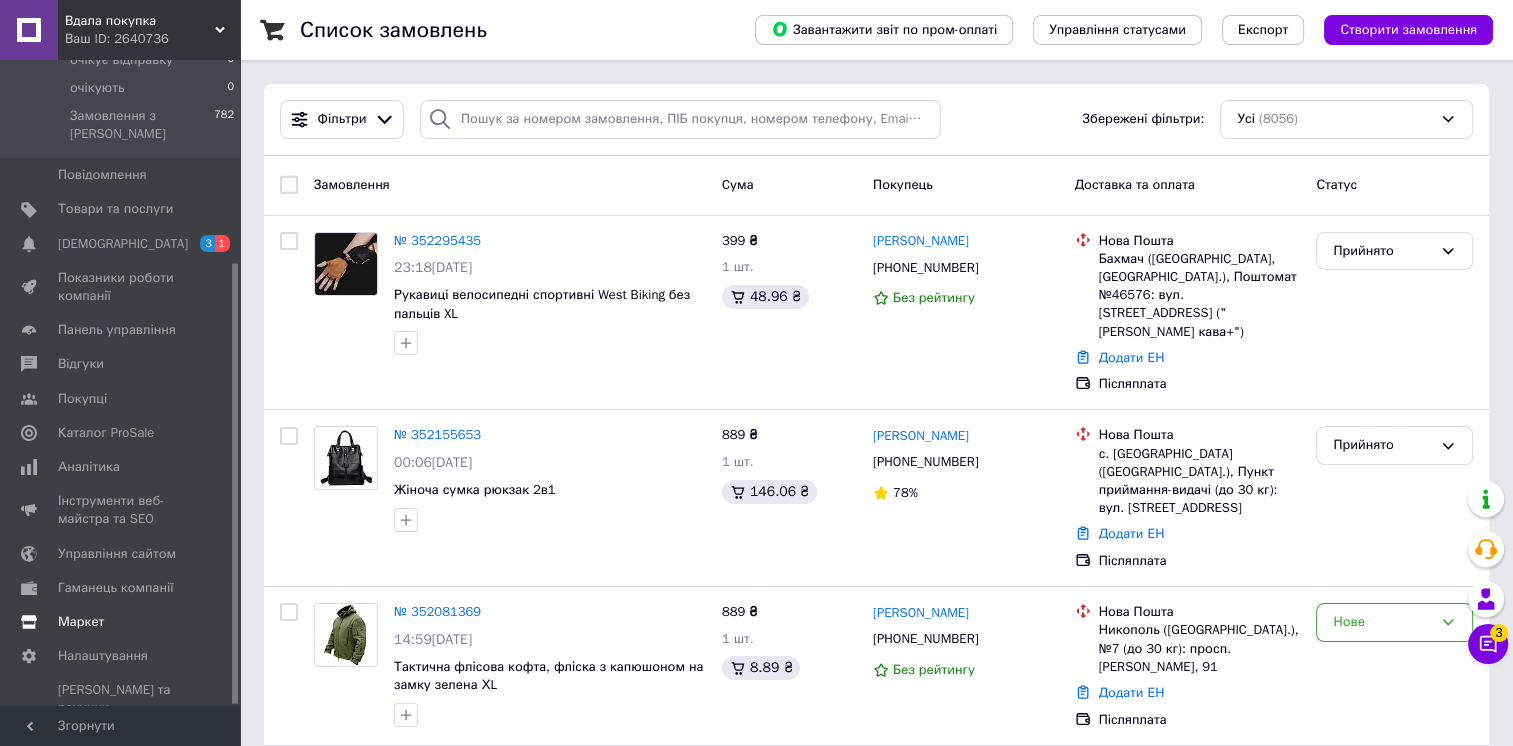 click on "Маркет" at bounding box center (81, 622) 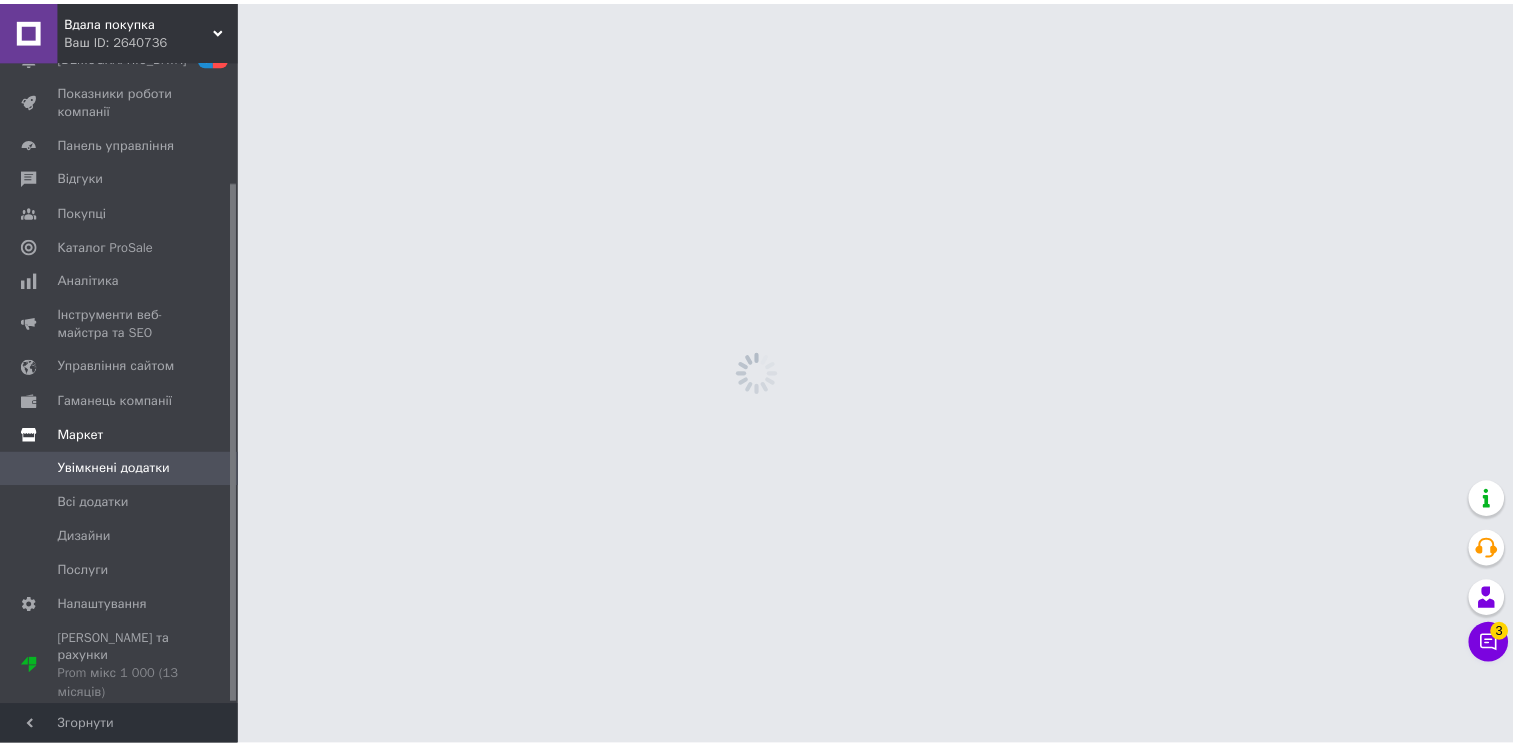 scroll, scrollTop: 149, scrollLeft: 0, axis: vertical 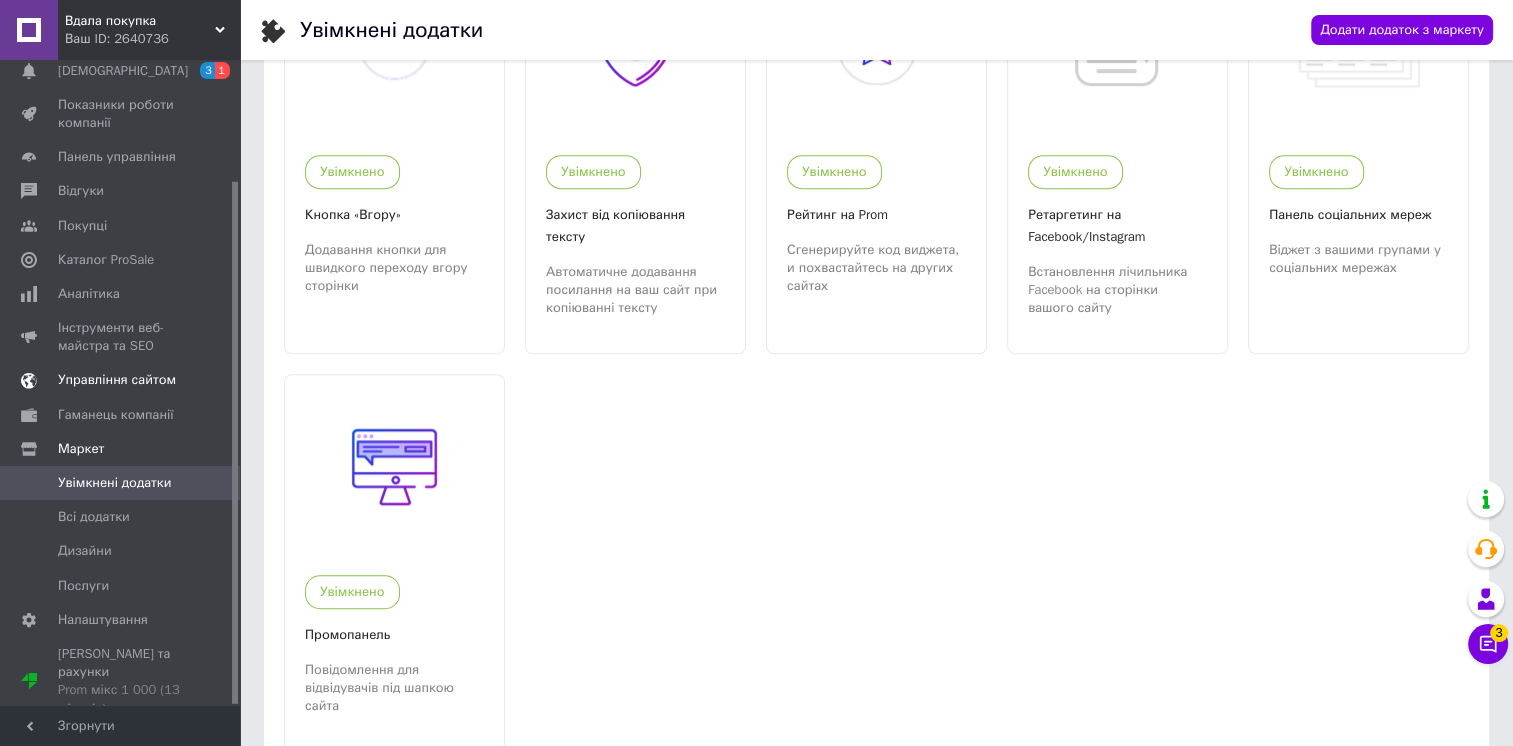 click on "Управління сайтом" at bounding box center (117, 380) 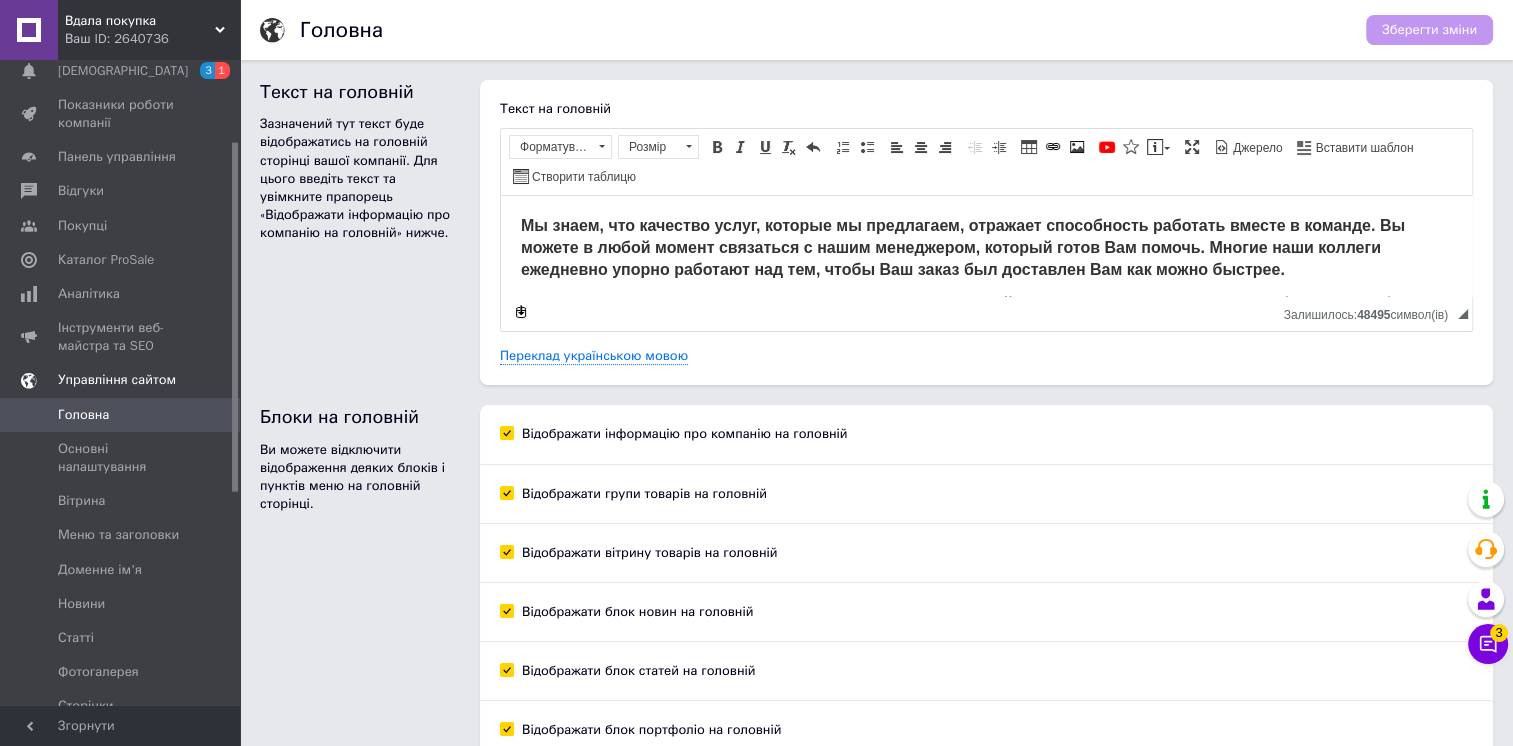 scroll, scrollTop: 0, scrollLeft: 0, axis: both 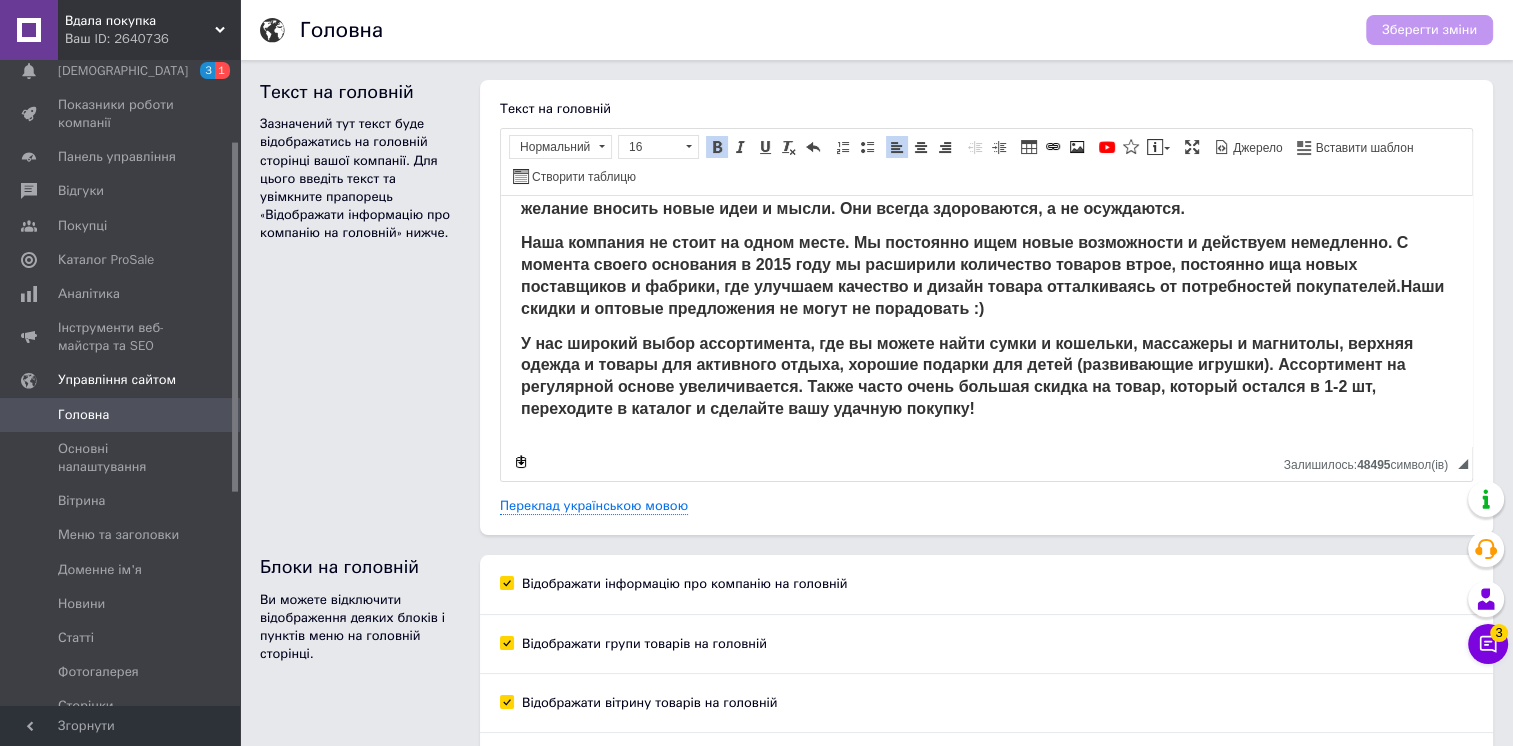 drag, startPoint x: 1461, startPoint y: 230, endPoint x: 1973, endPoint y: 458, distance: 560.47125 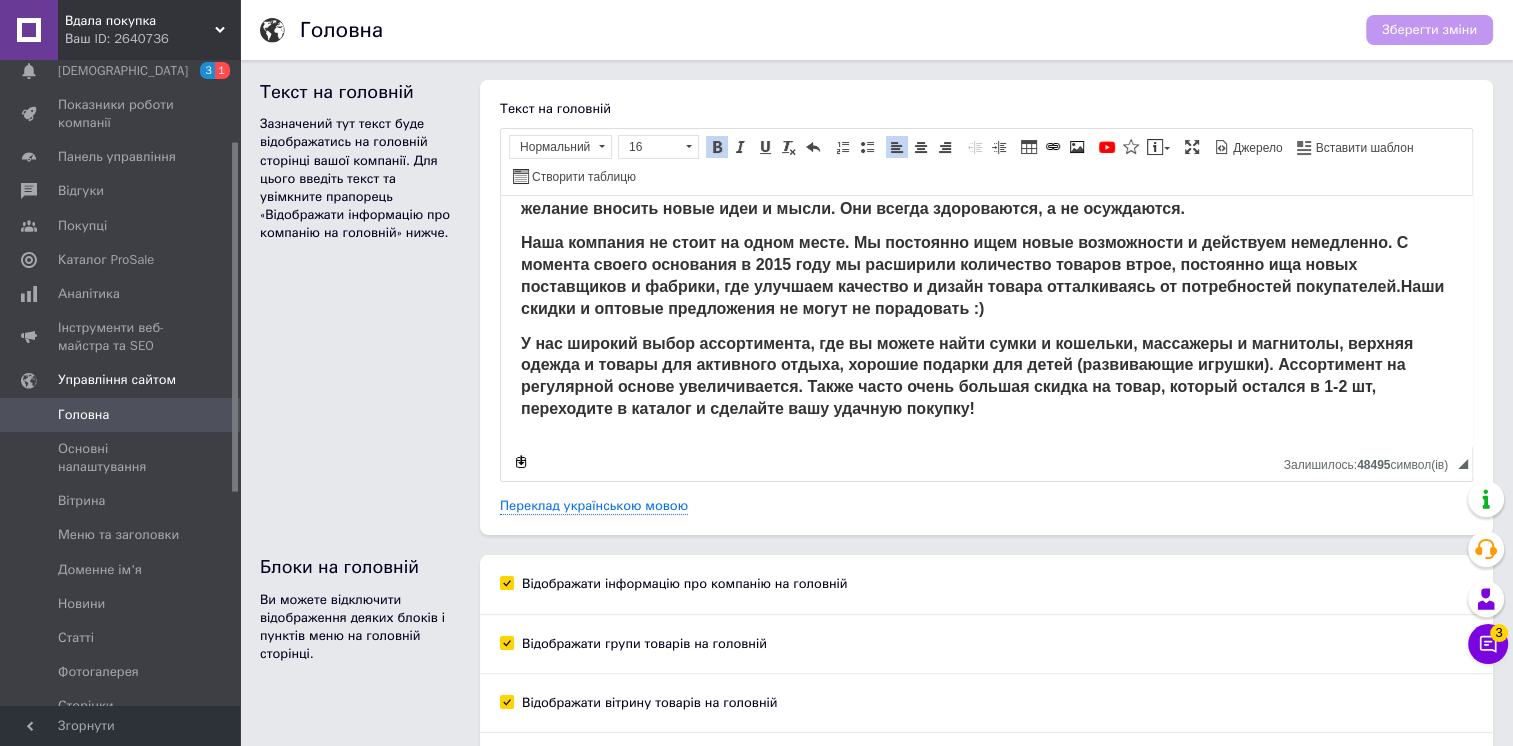 scroll, scrollTop: 156, scrollLeft: 0, axis: vertical 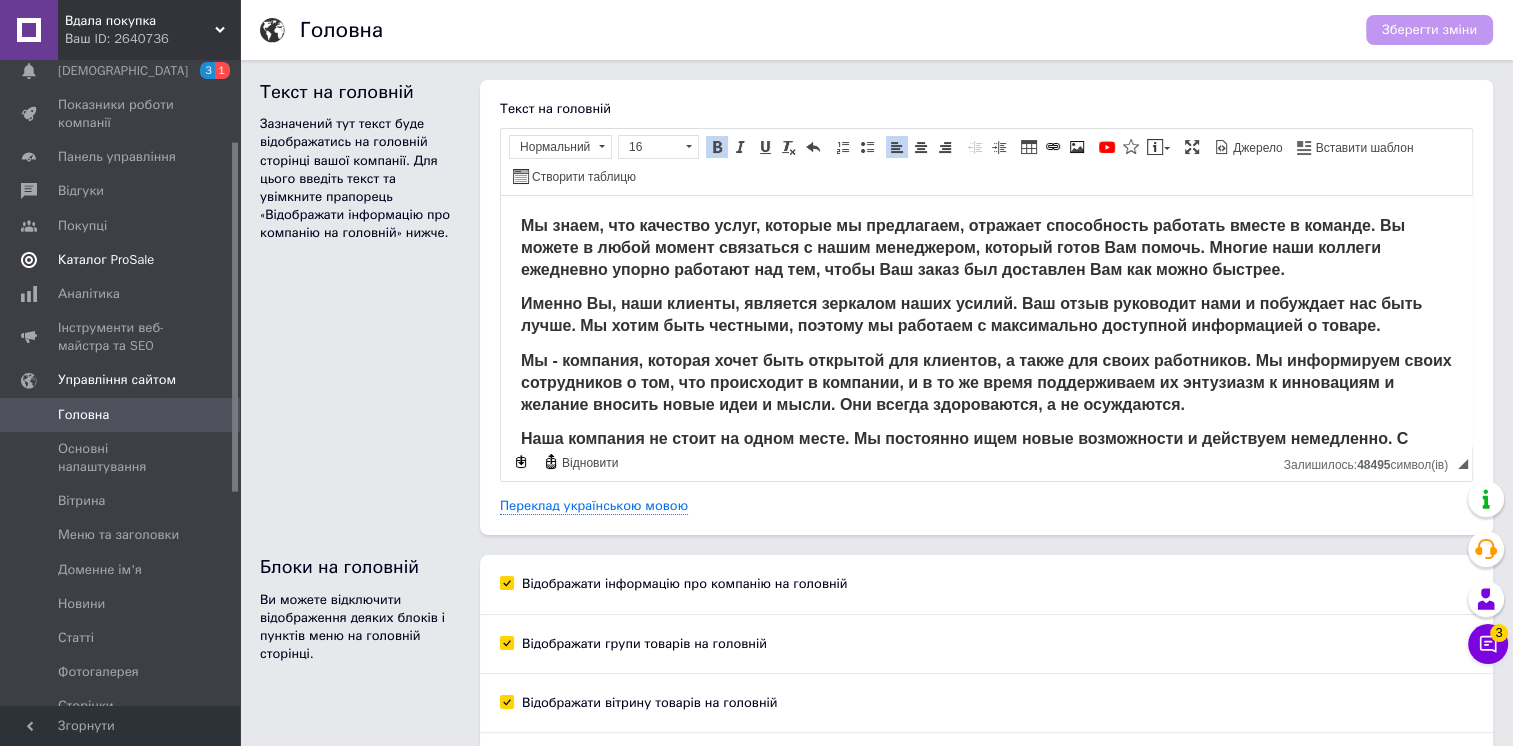 click on "Каталог ProSale" at bounding box center [106, 260] 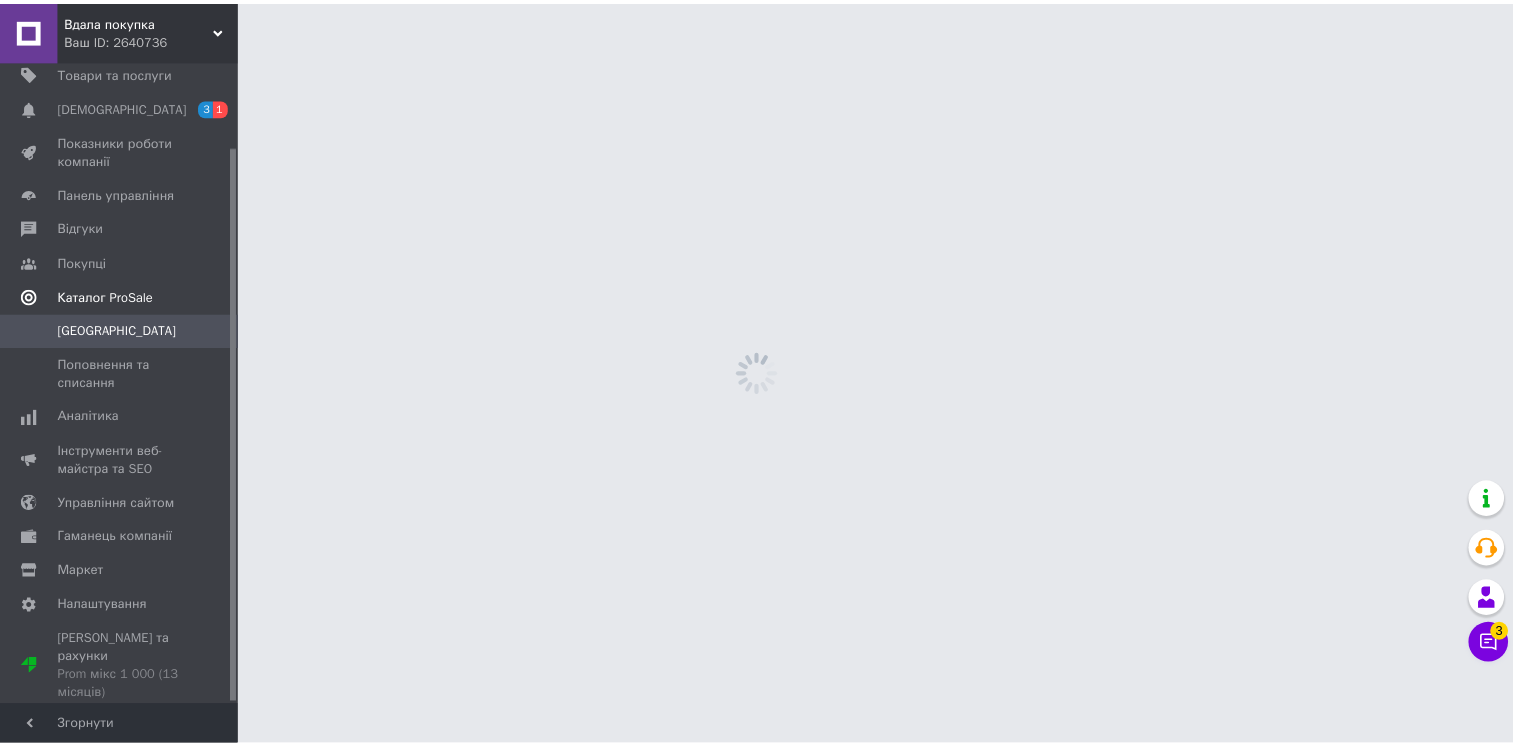 scroll, scrollTop: 99, scrollLeft: 0, axis: vertical 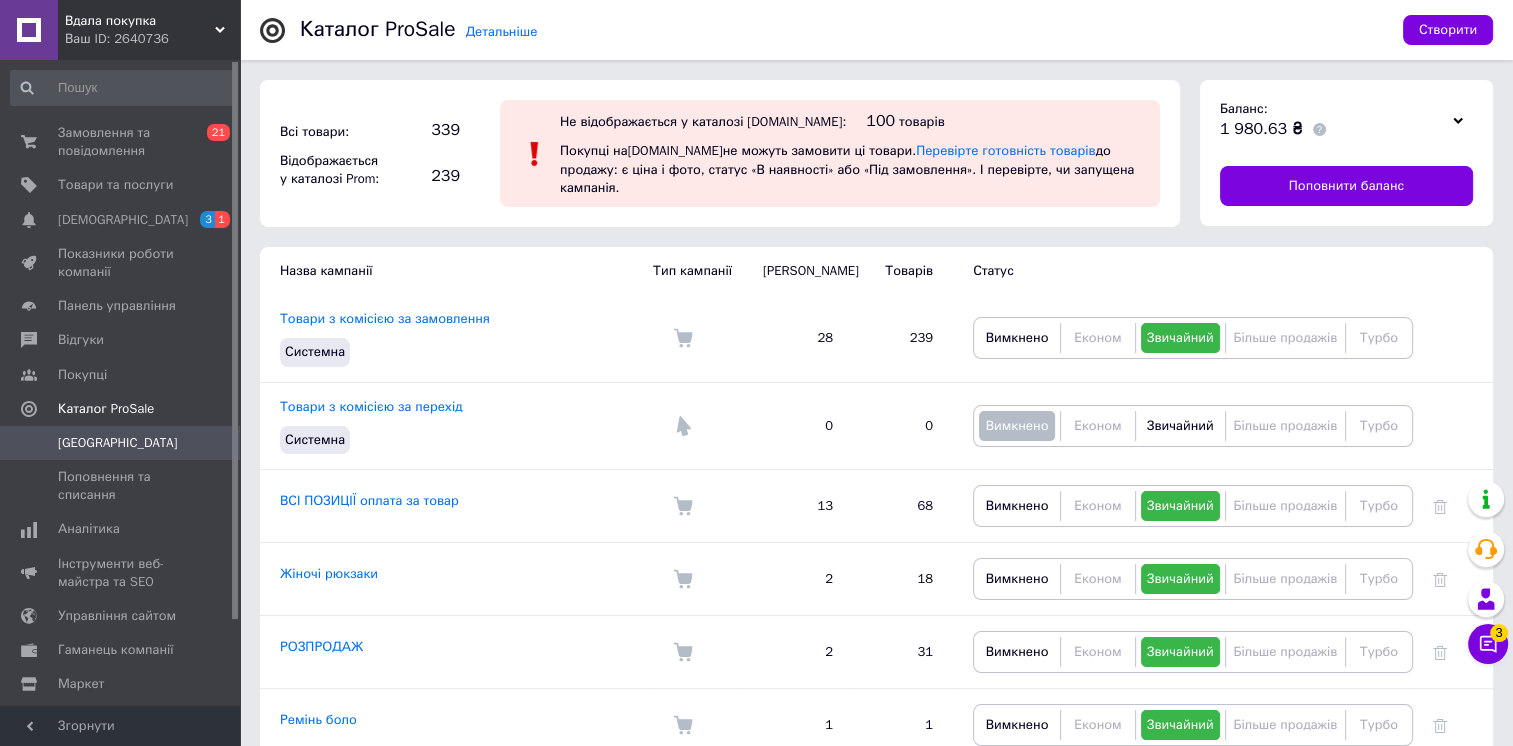 drag, startPoint x: 234, startPoint y: 257, endPoint x: 240, endPoint y: 164, distance: 93.193344 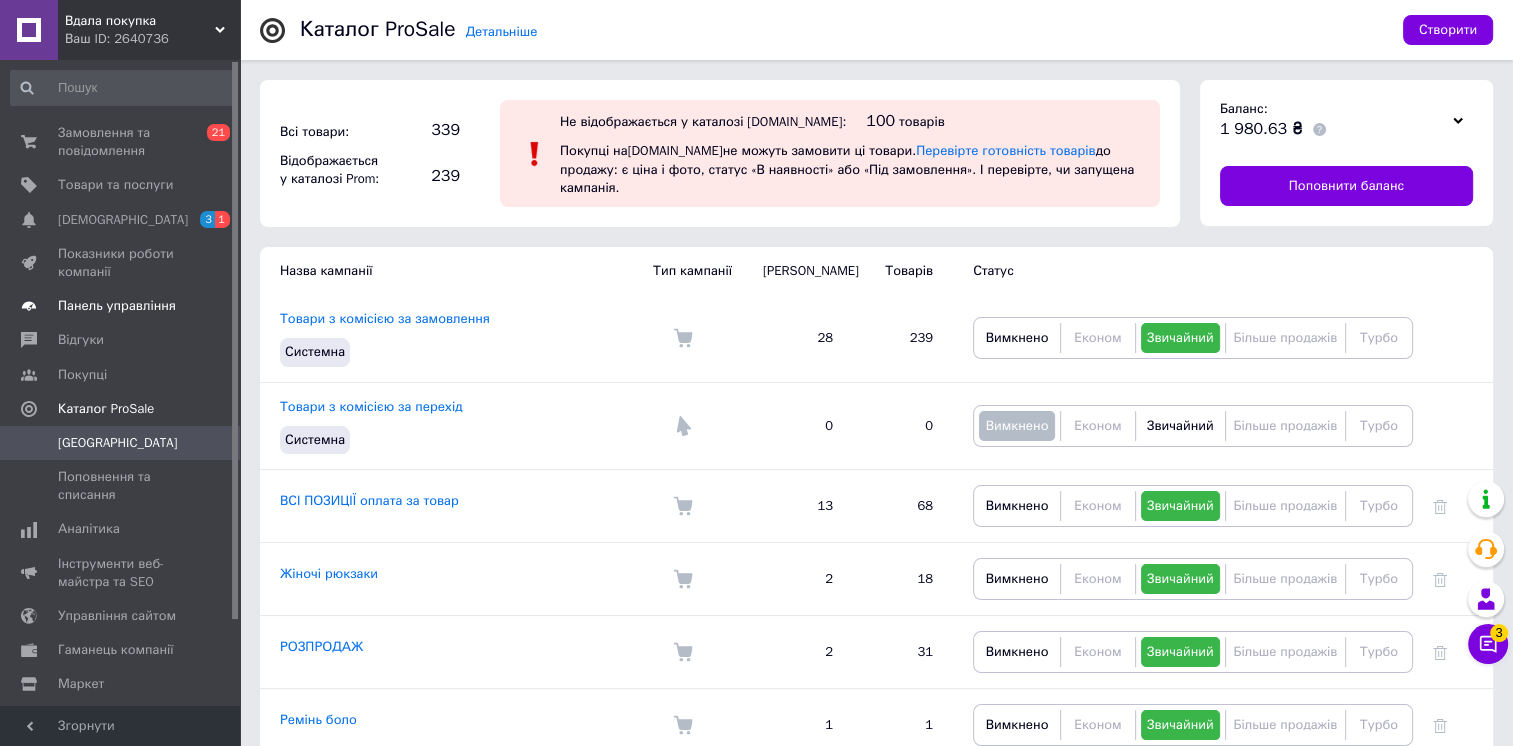 click on "Панель управління" at bounding box center (117, 306) 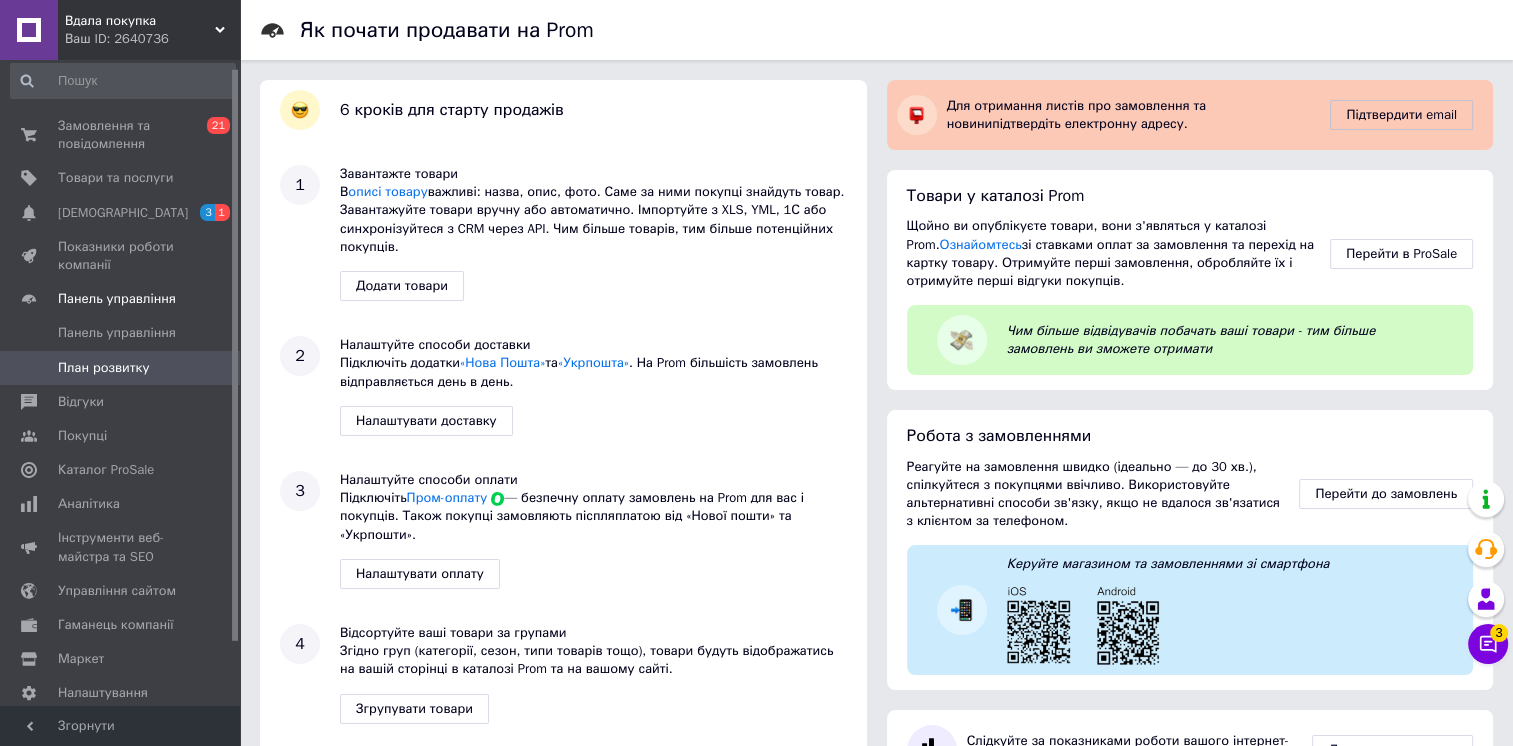 scroll, scrollTop: 12, scrollLeft: 0, axis: vertical 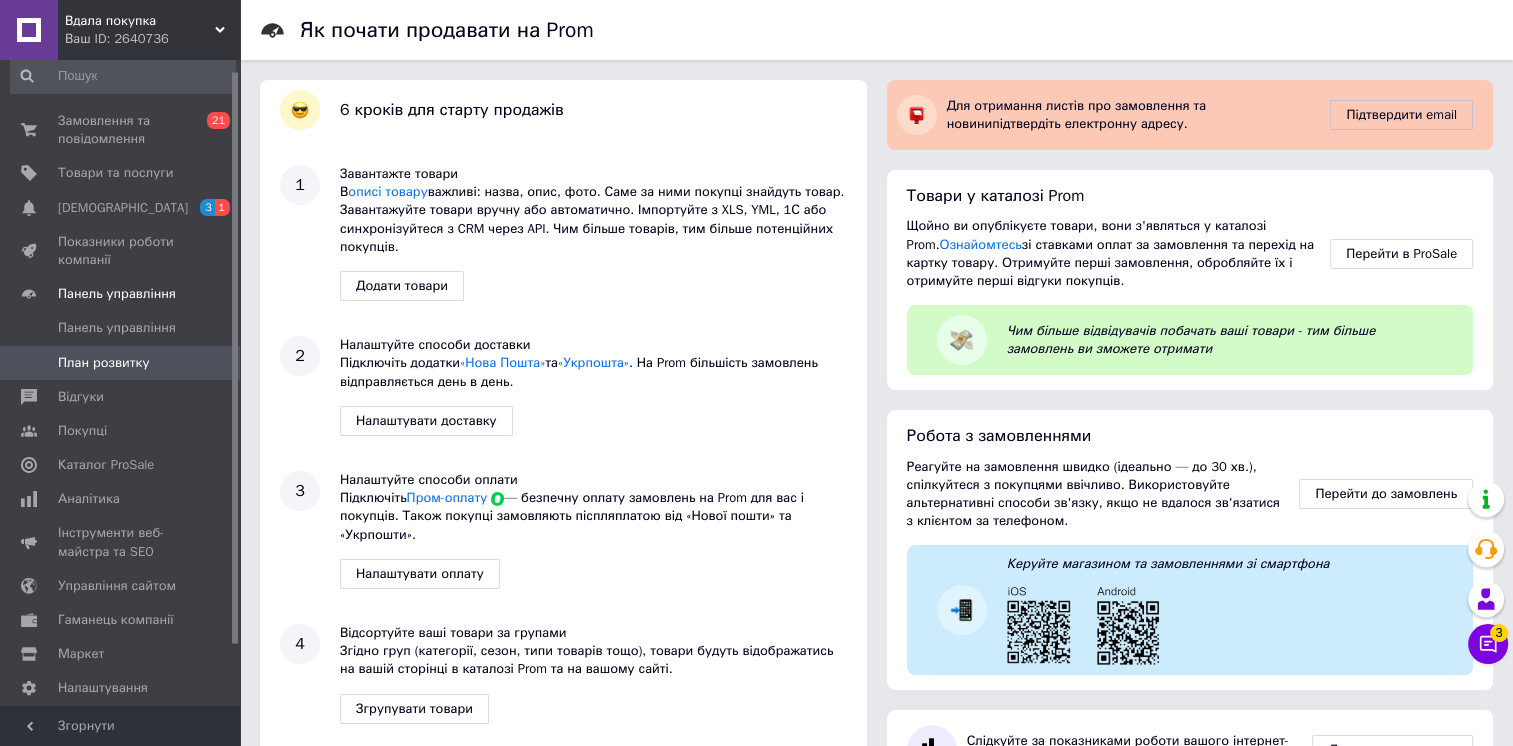 drag, startPoint x: 233, startPoint y: 275, endPoint x: 233, endPoint y: 286, distance: 11 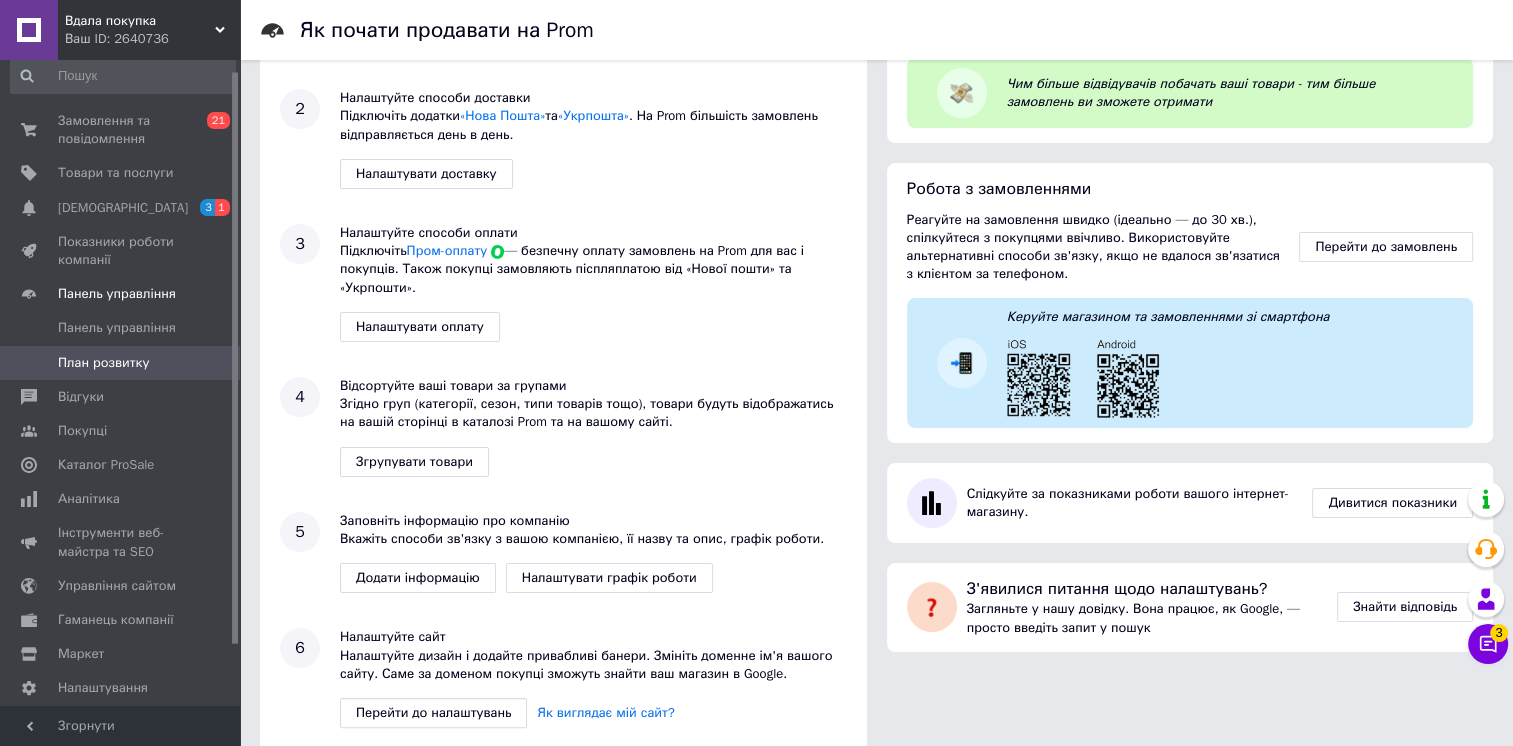 scroll, scrollTop: 250, scrollLeft: 0, axis: vertical 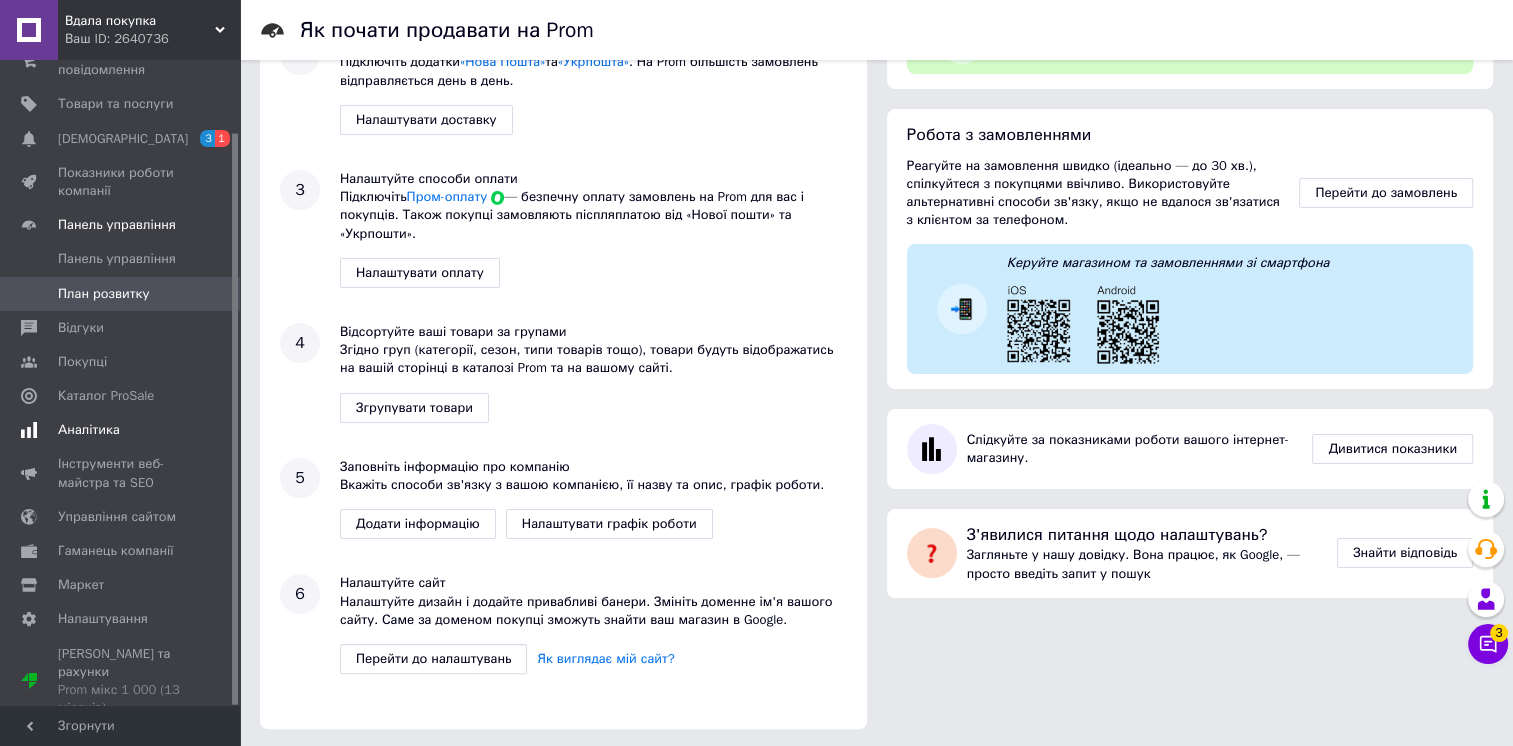 drag, startPoint x: 232, startPoint y: 327, endPoint x: 231, endPoint y: 415, distance: 88.005684 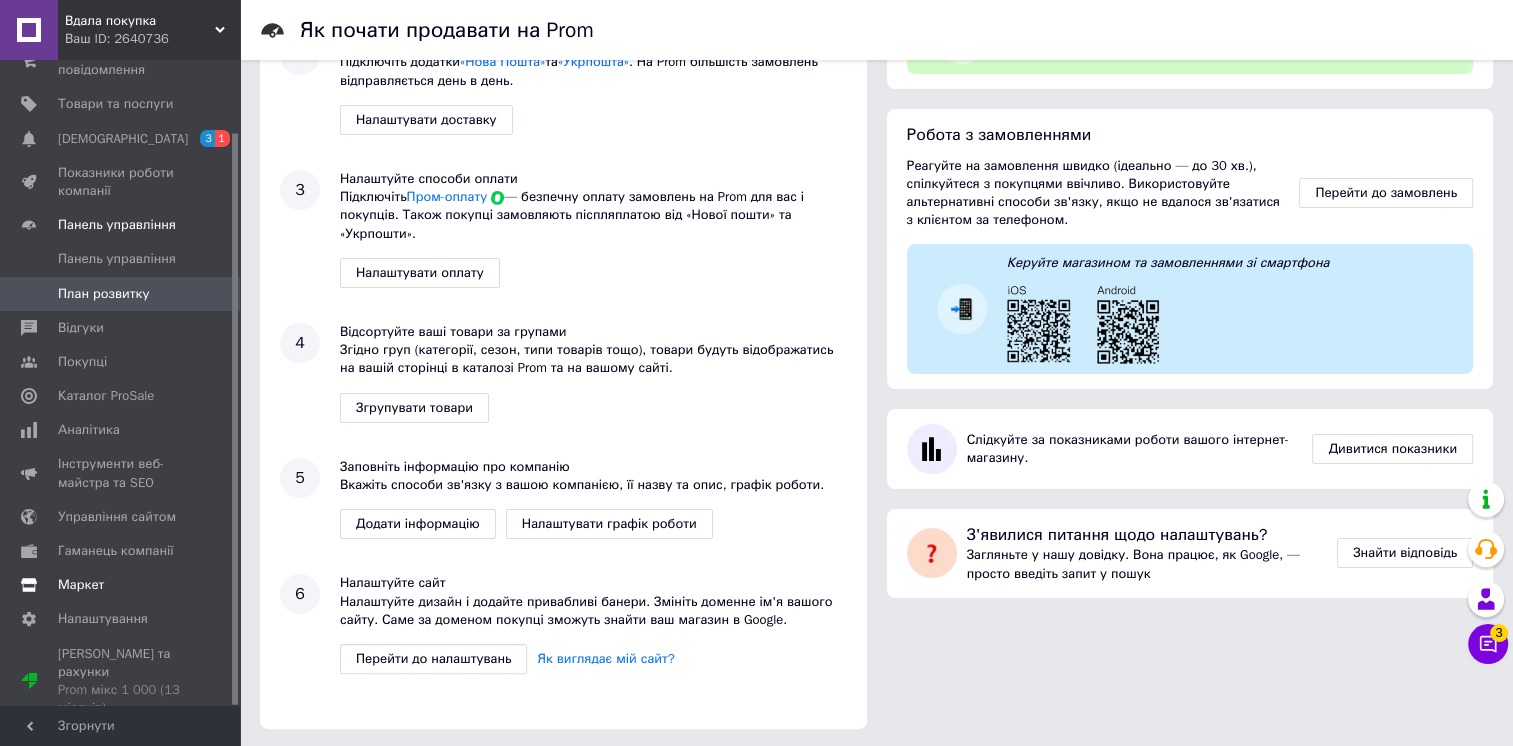 click on "Маркет" at bounding box center [81, 585] 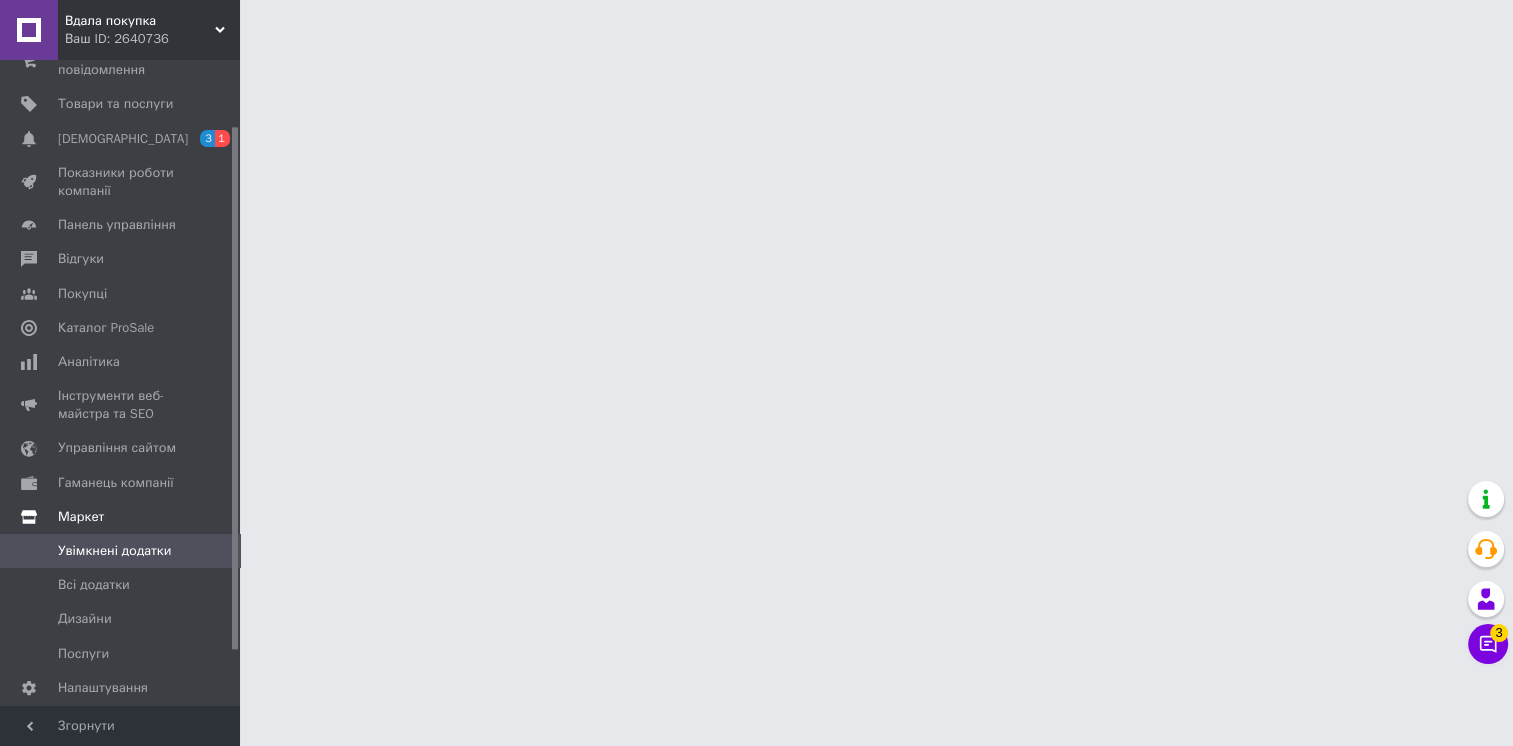 scroll, scrollTop: 0, scrollLeft: 0, axis: both 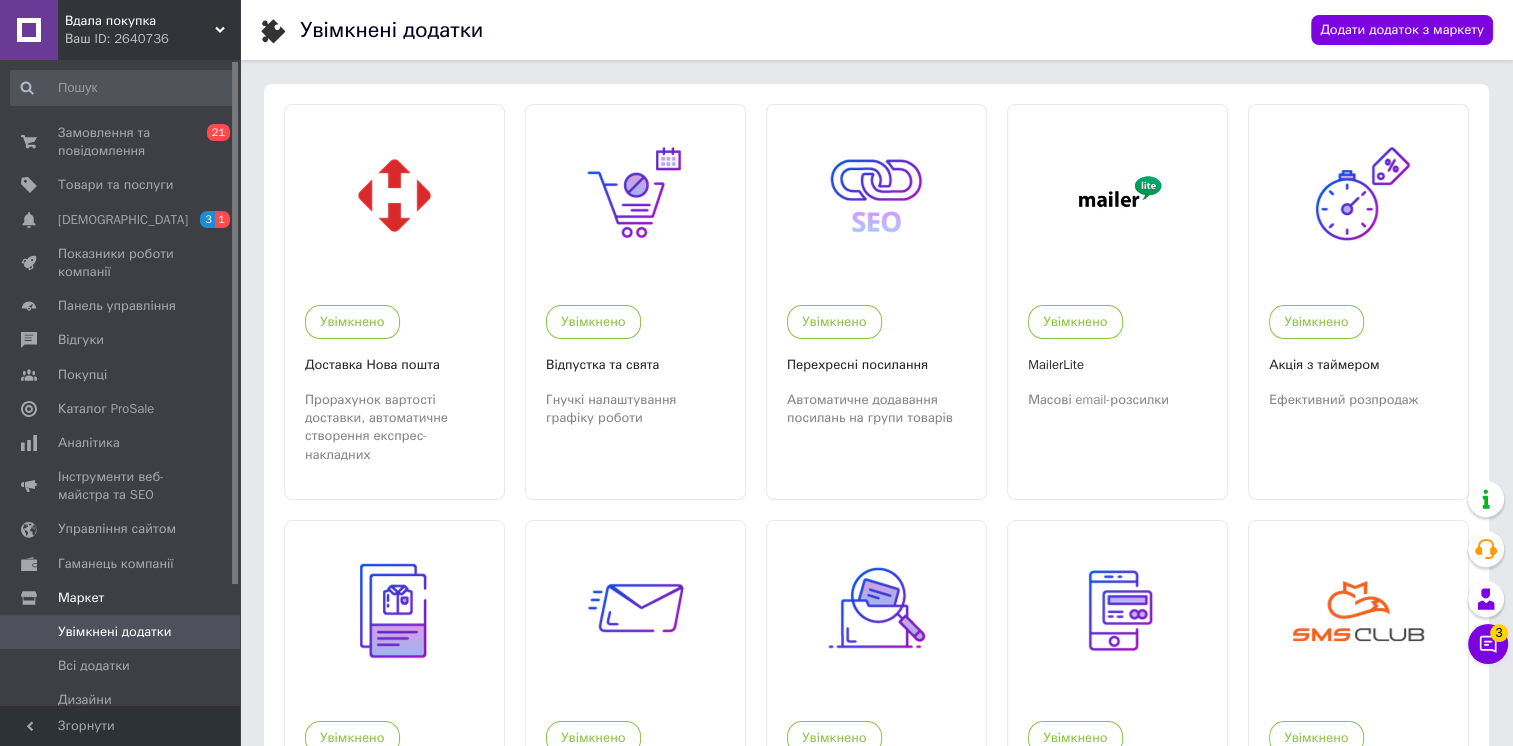 drag, startPoint x: 233, startPoint y: 263, endPoint x: 251, endPoint y: 100, distance: 163.99086 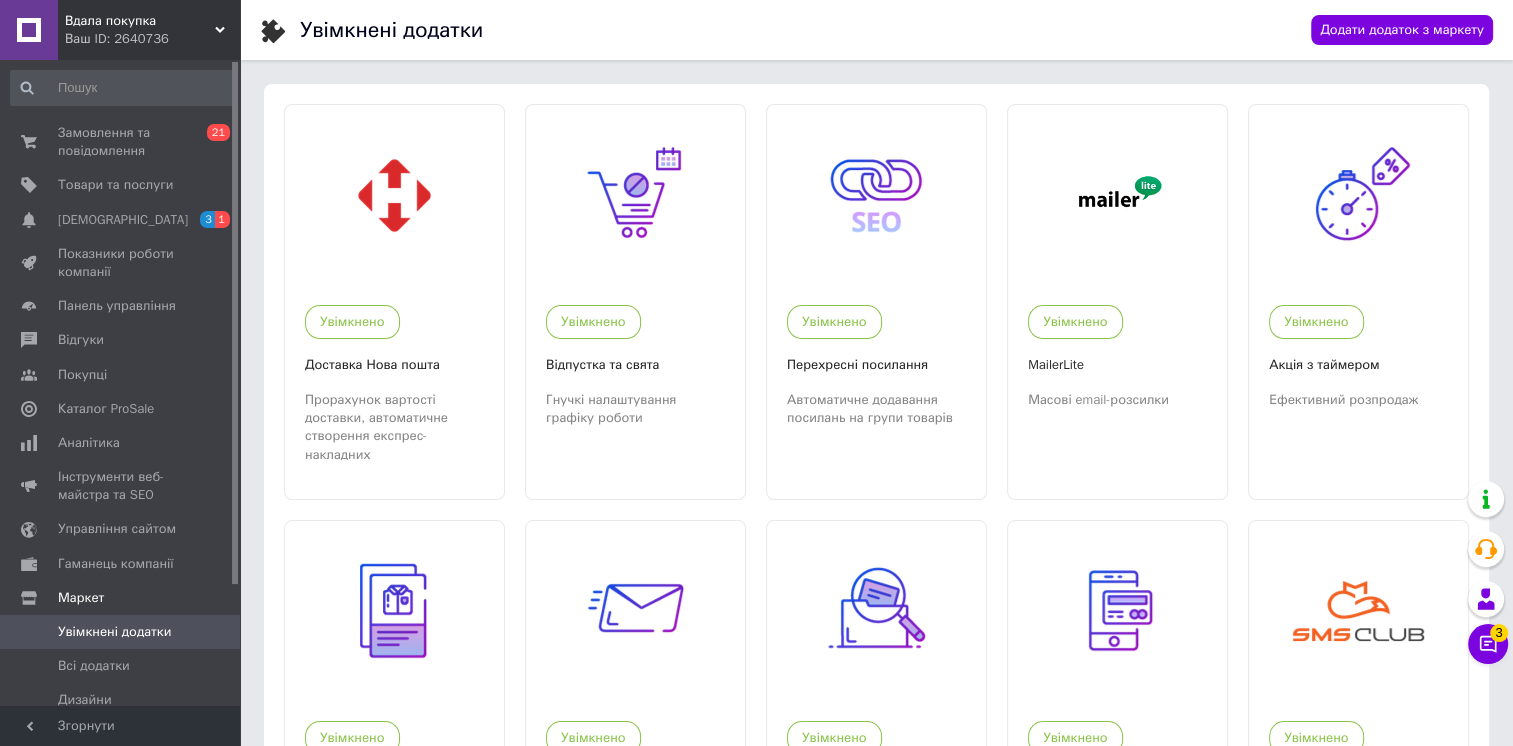 click on "Вдала покупка" at bounding box center [140, 21] 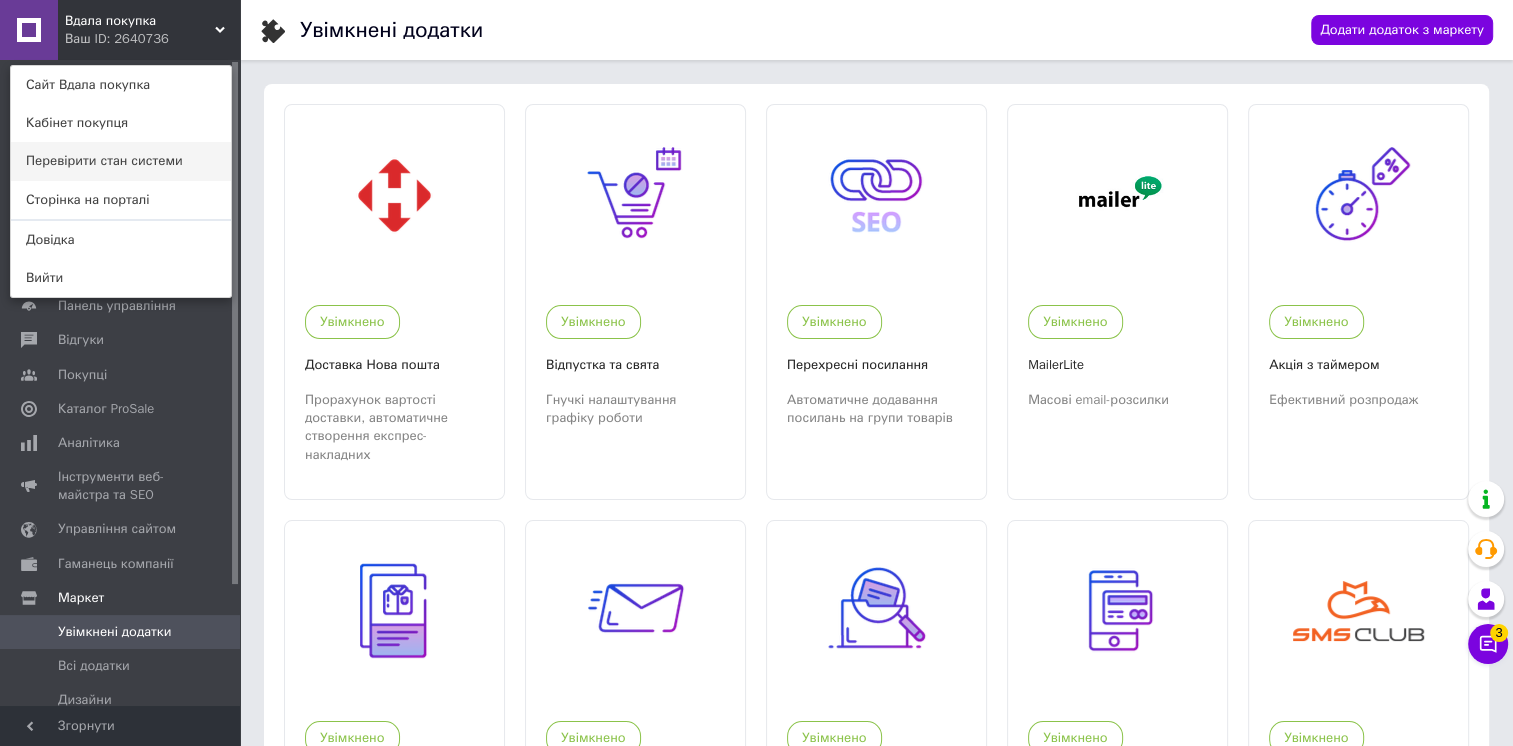 click on "Перевірити стан системи" at bounding box center (121, 161) 